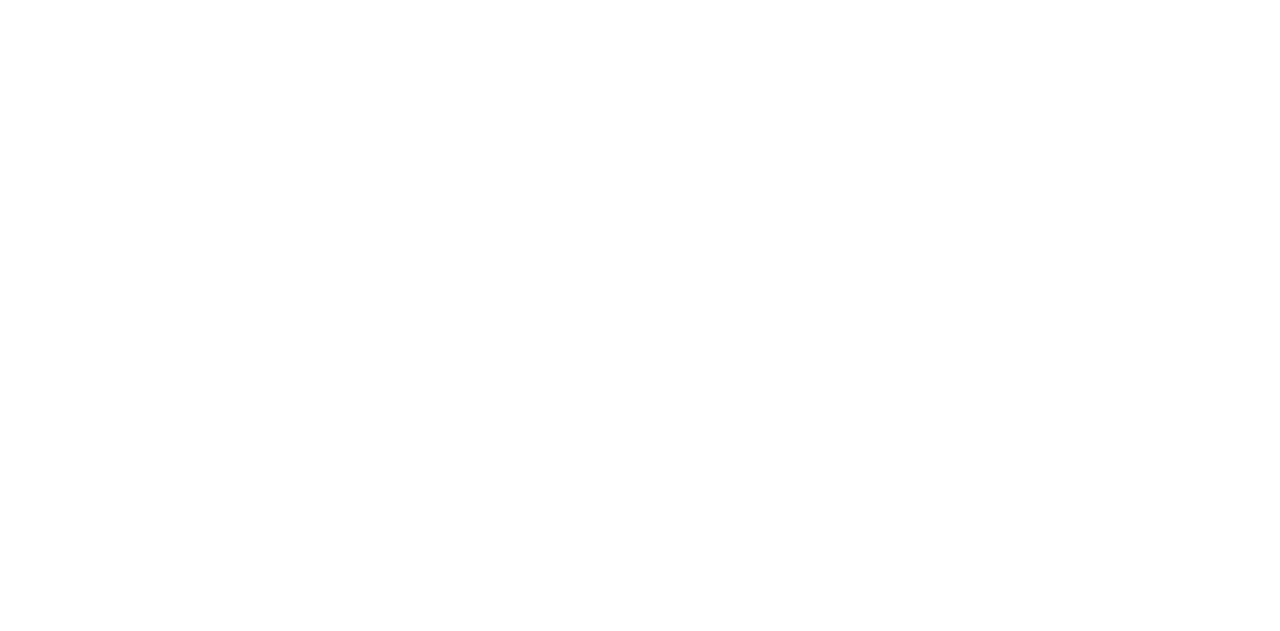 scroll, scrollTop: 0, scrollLeft: 0, axis: both 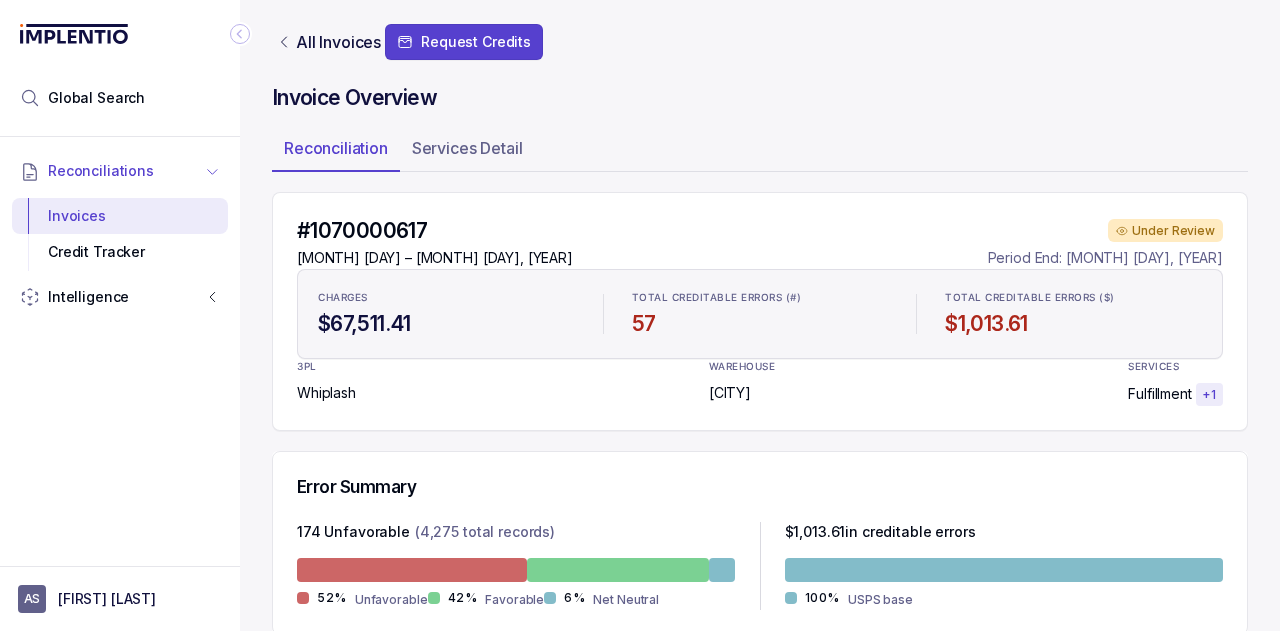 click on "Reconciliations" at bounding box center [101, 171] 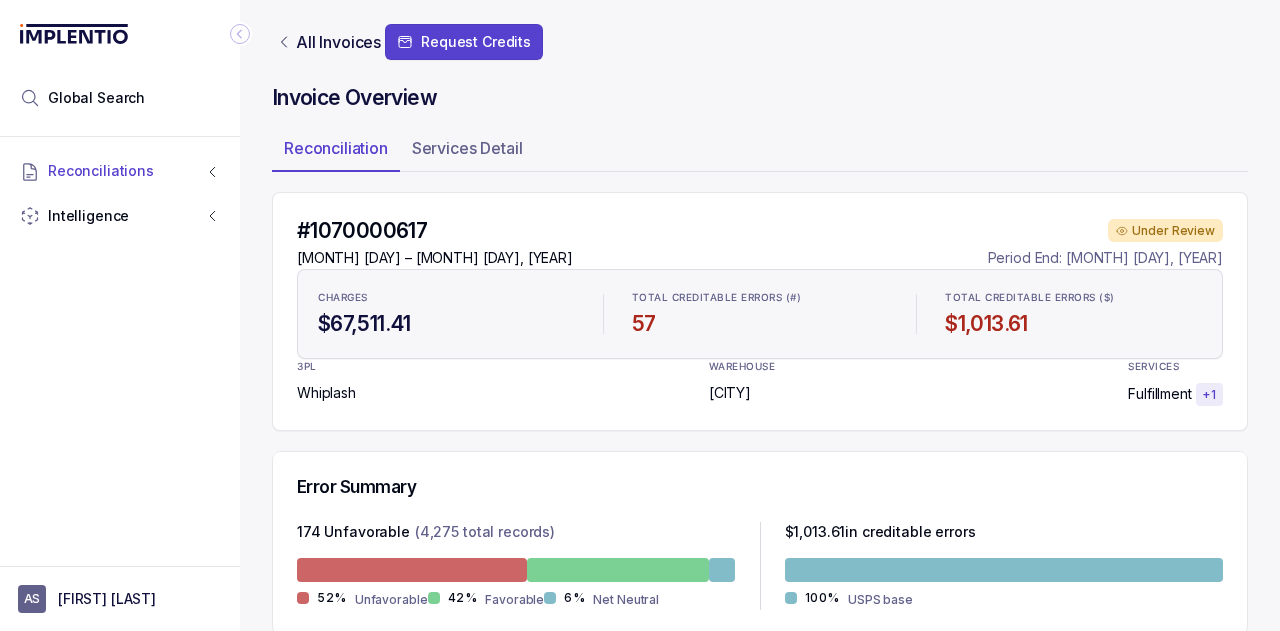 click at bounding box center [240, 34] 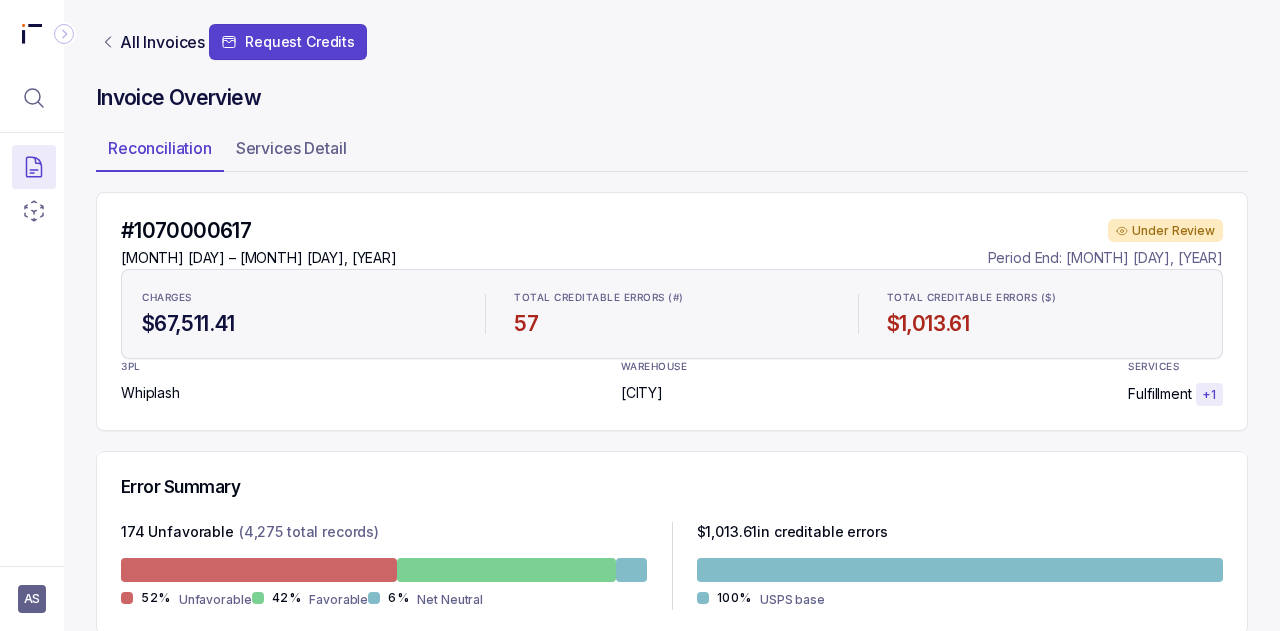 click at bounding box center [64, 34] 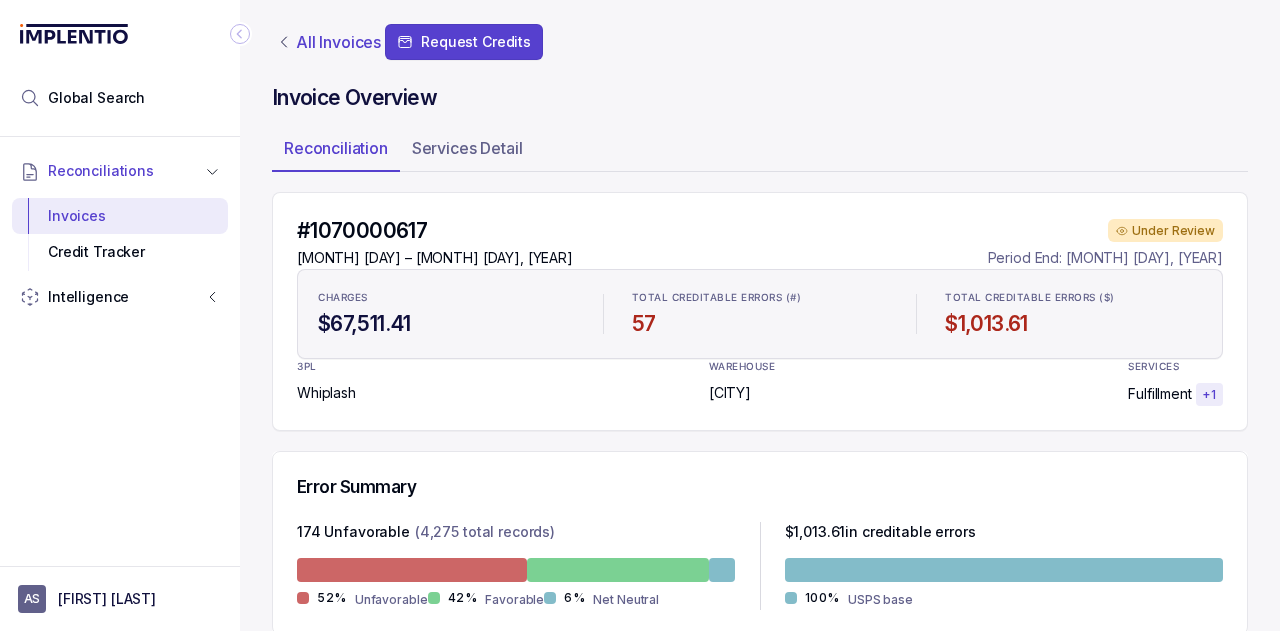 click on "All Invoices" at bounding box center [338, 42] 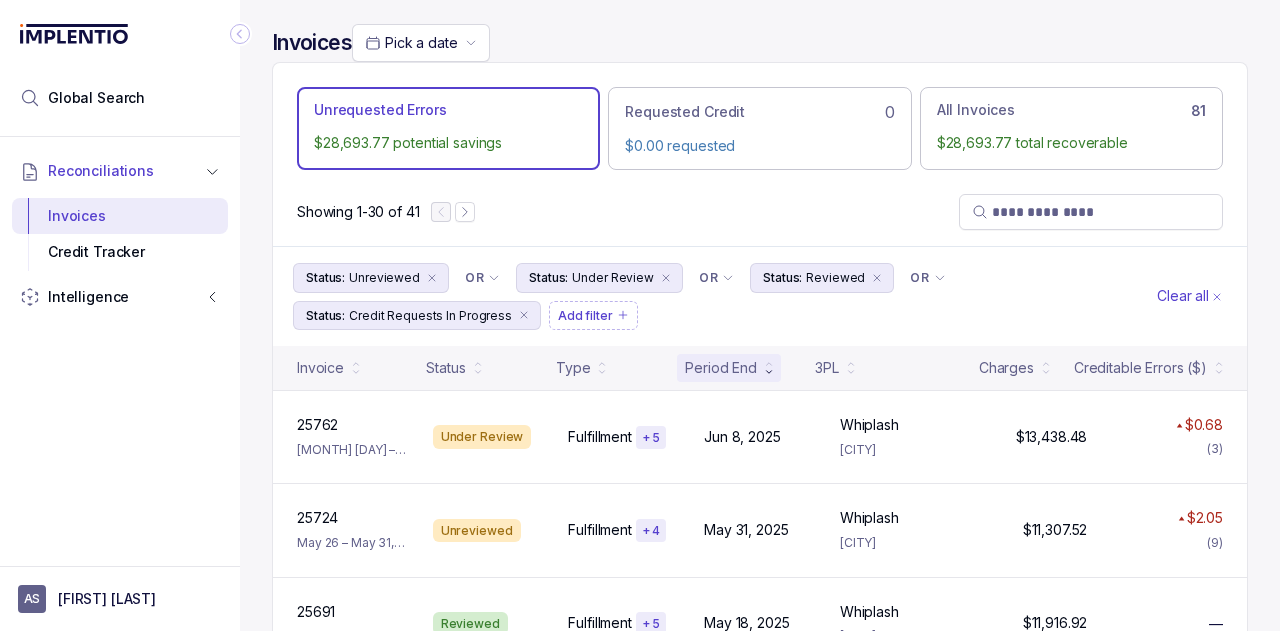 scroll, scrollTop: 282, scrollLeft: 0, axis: vertical 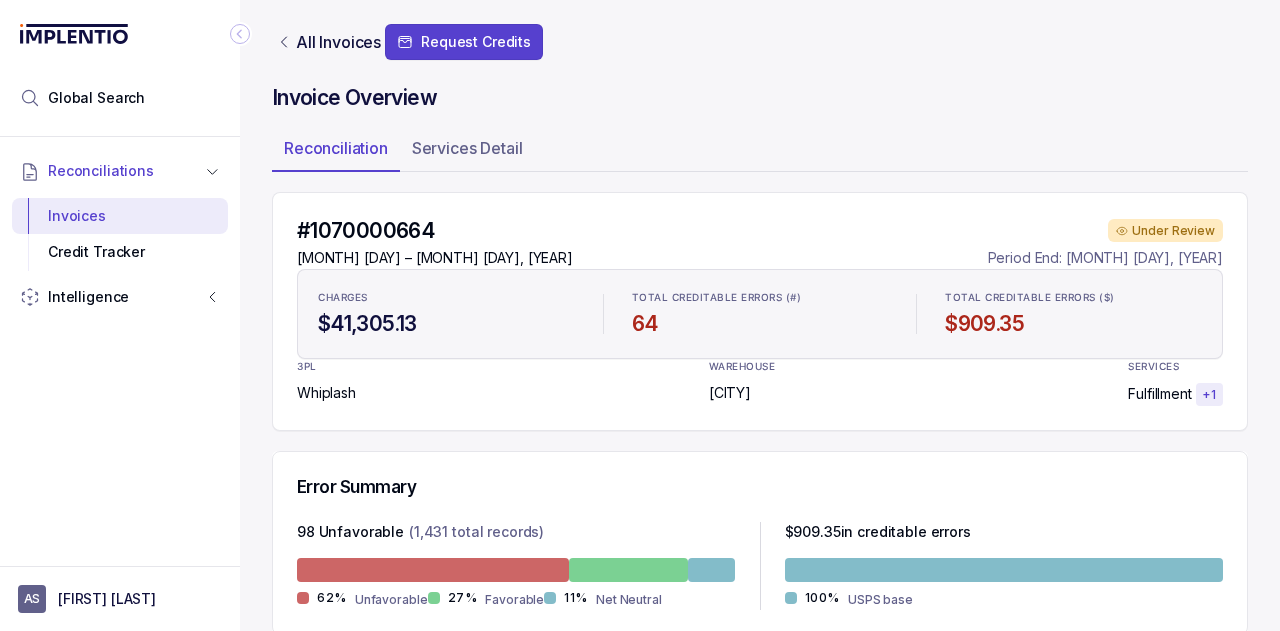click on "00920700 00920700" at bounding box center [434, 1009] 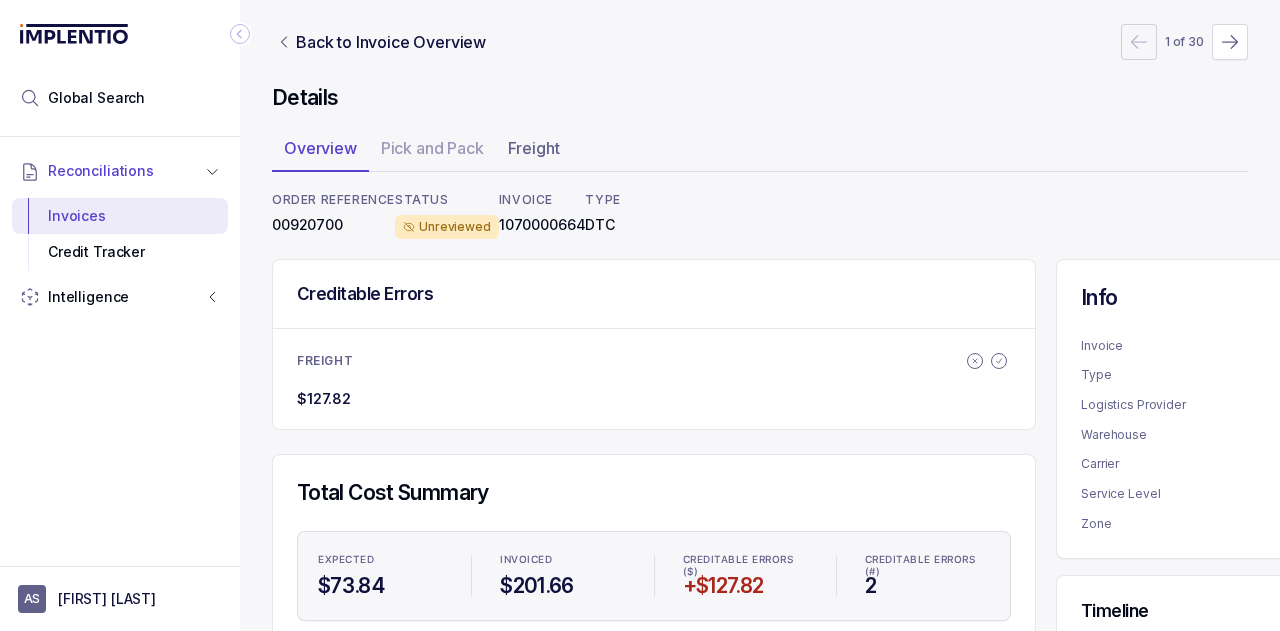 scroll, scrollTop: 79, scrollLeft: 0, axis: vertical 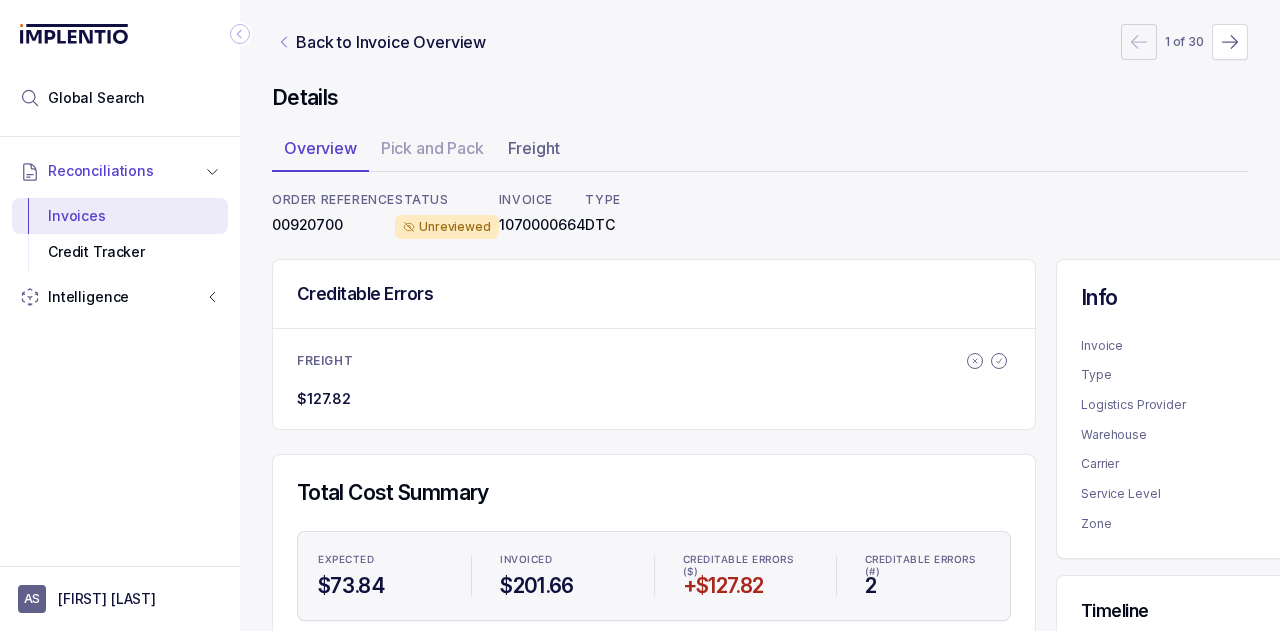 click at bounding box center (284, 42) 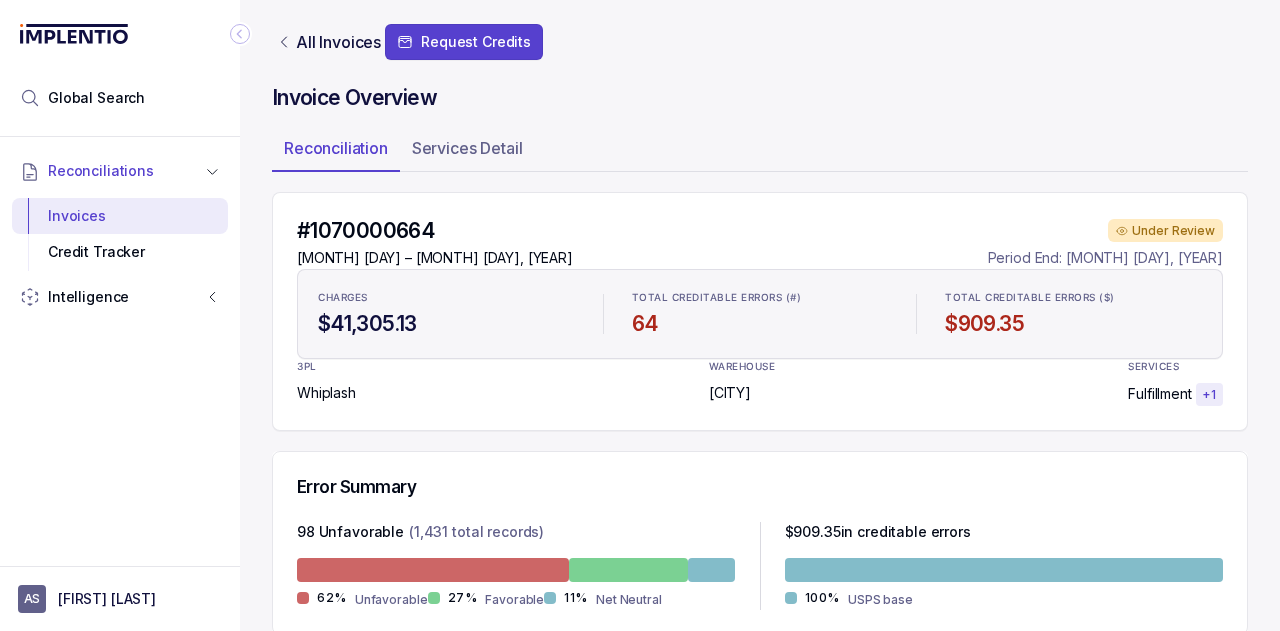 click at bounding box center (240, 34) 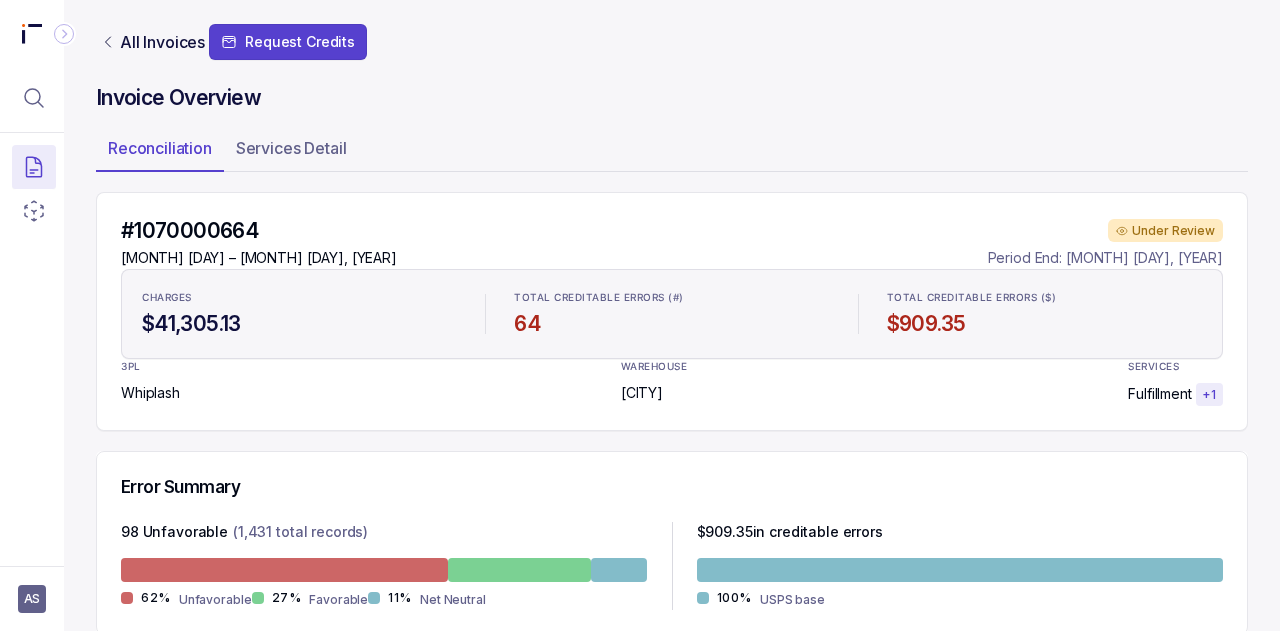 scroll, scrollTop: 0, scrollLeft: 0, axis: both 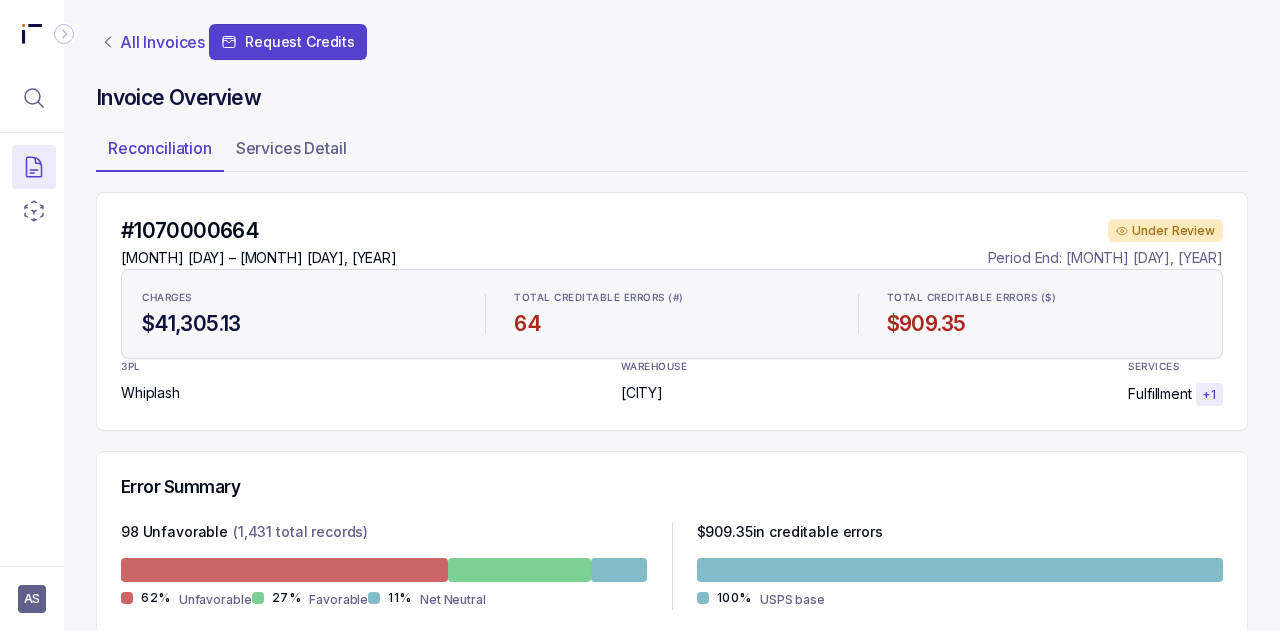 click on "All Invoices" at bounding box center [162, 42] 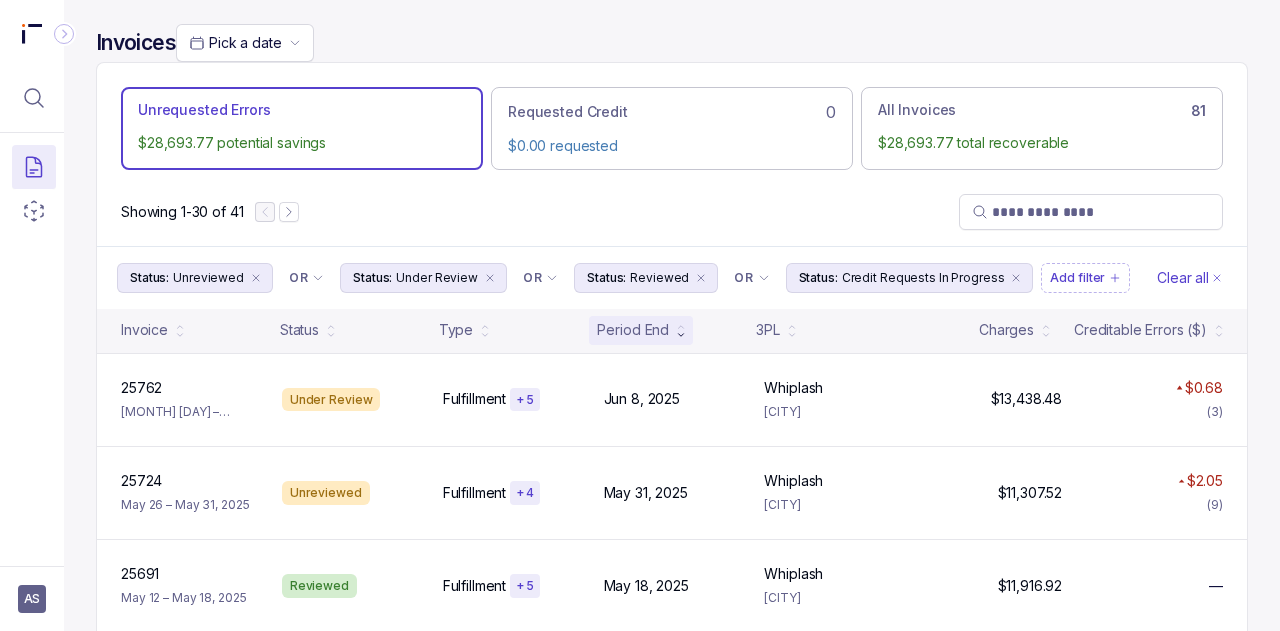 click on "Invoices" at bounding box center [136, 43] 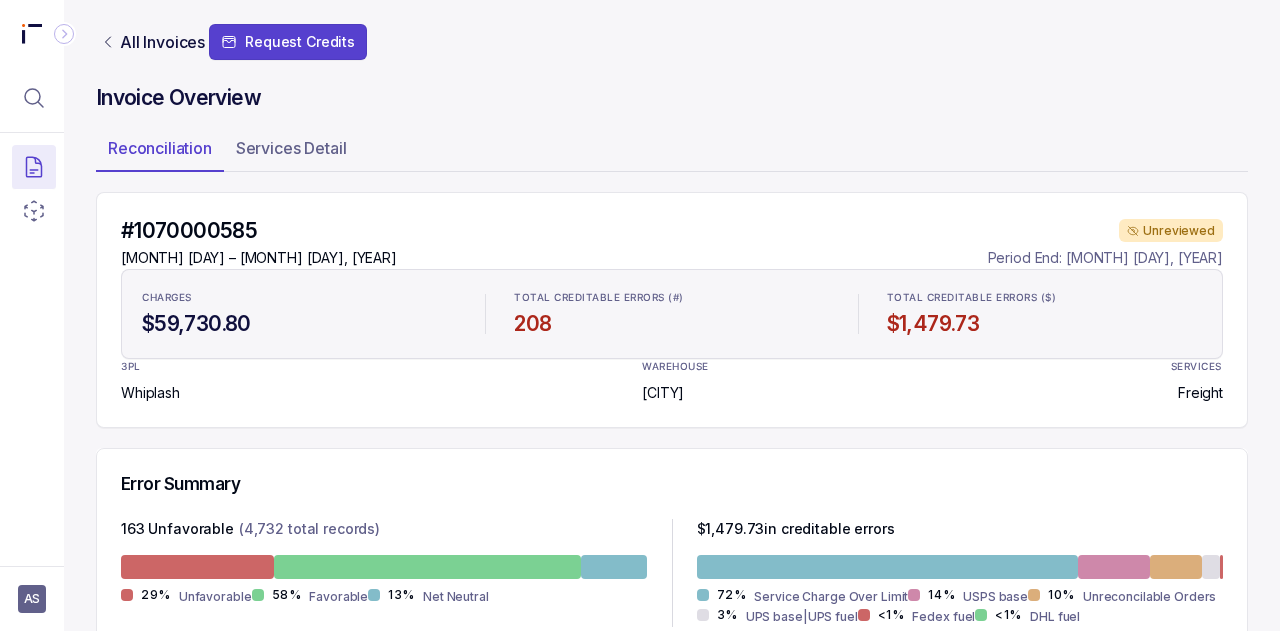 scroll, scrollTop: 648, scrollLeft: 0, axis: vertical 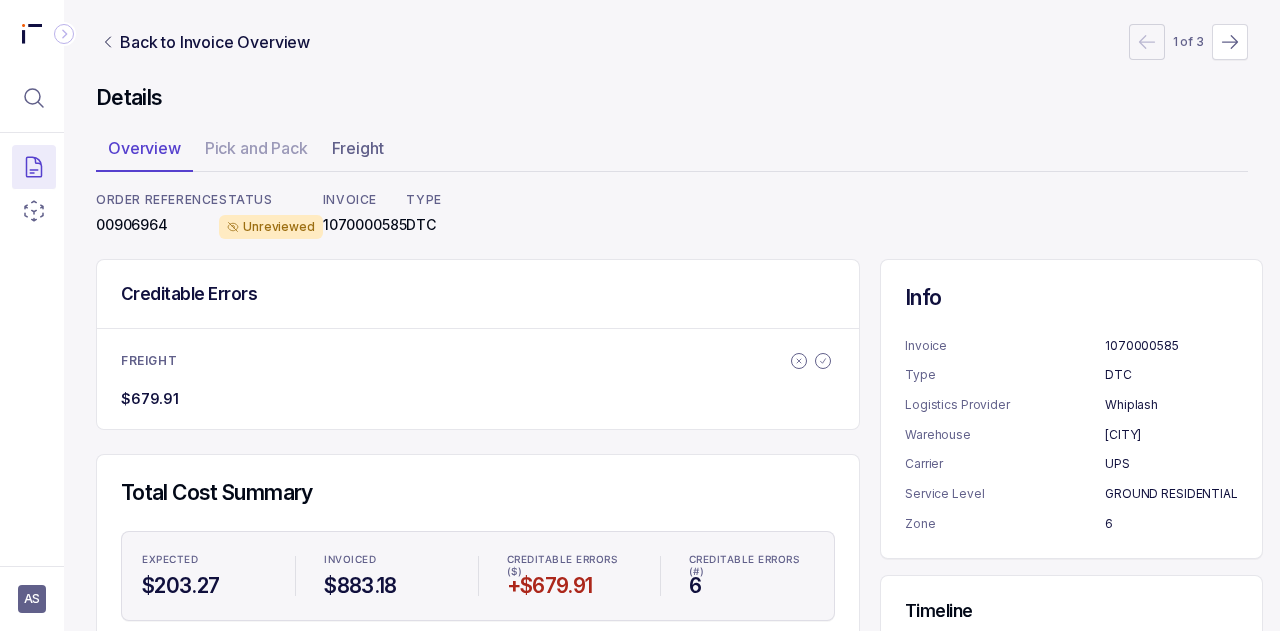 click at bounding box center [195, 710] 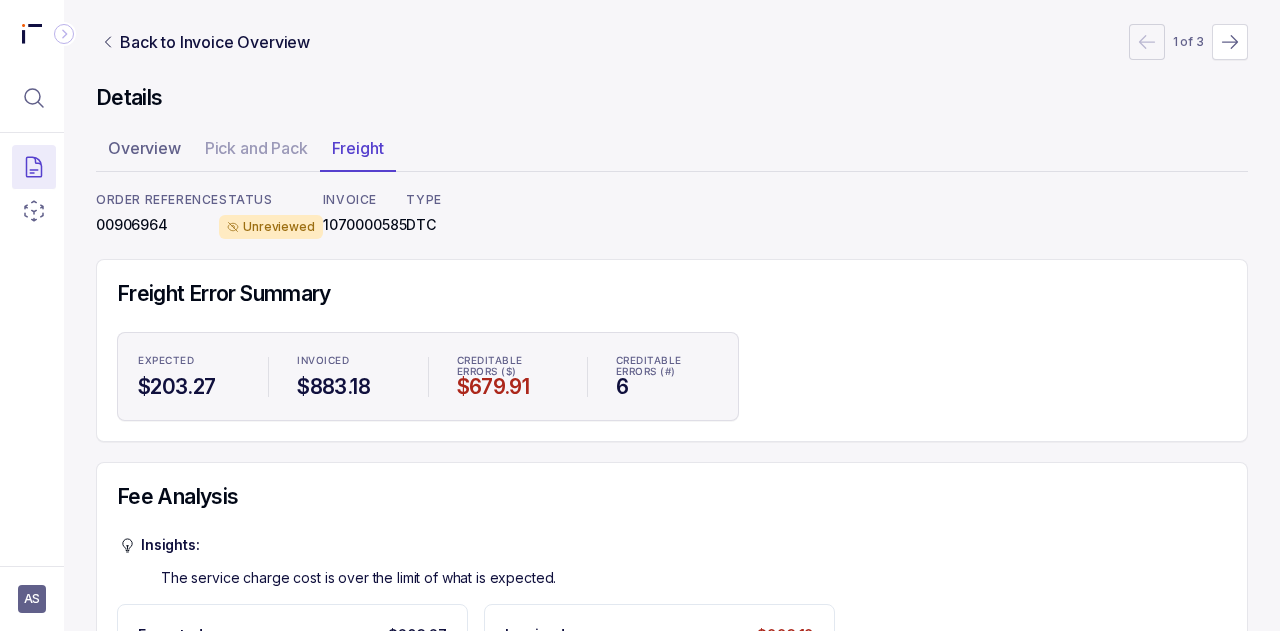 scroll, scrollTop: 34, scrollLeft: 0, axis: vertical 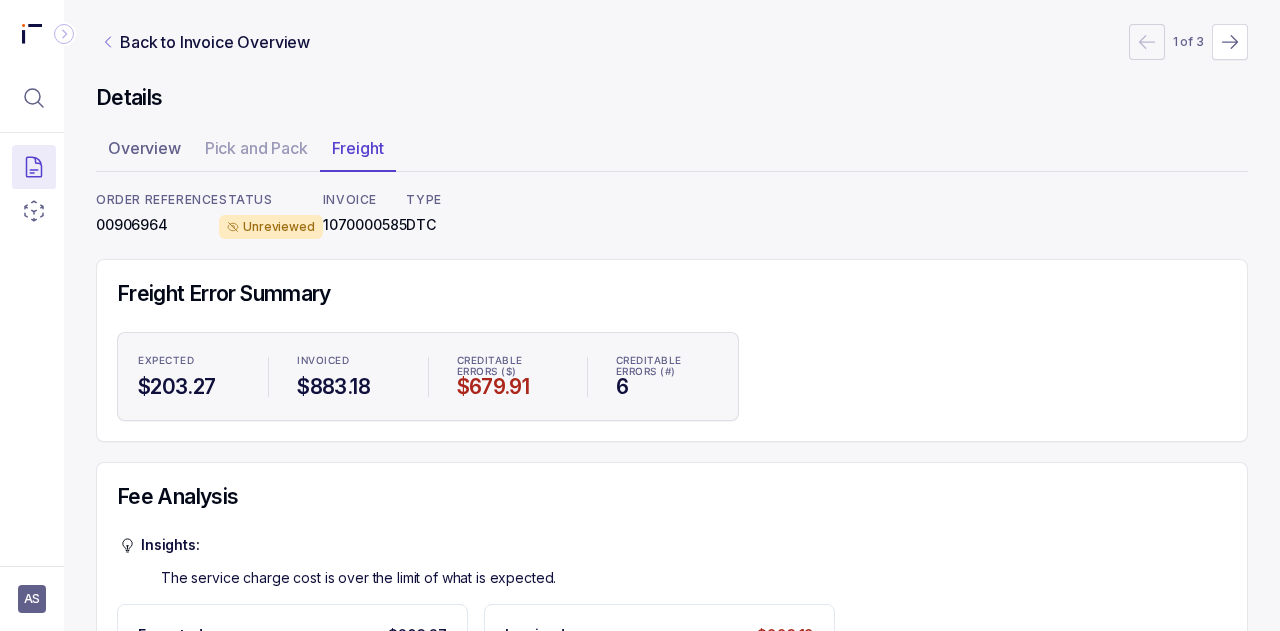 click at bounding box center (108, 42) 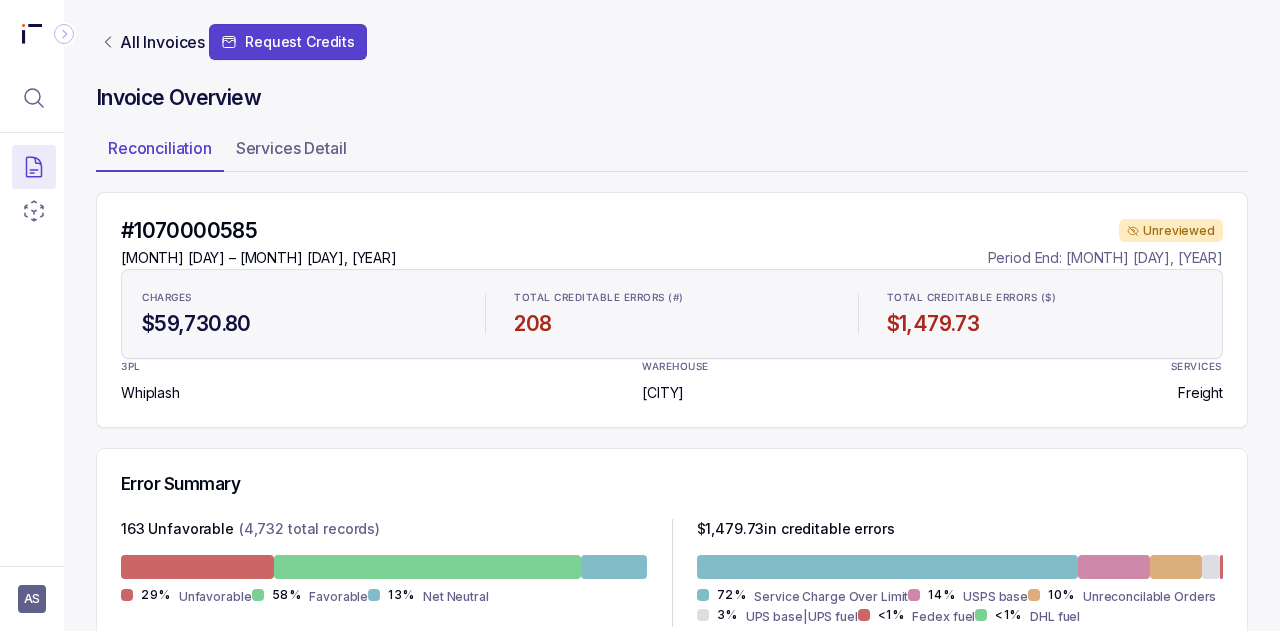 click at bounding box center (108, 42) 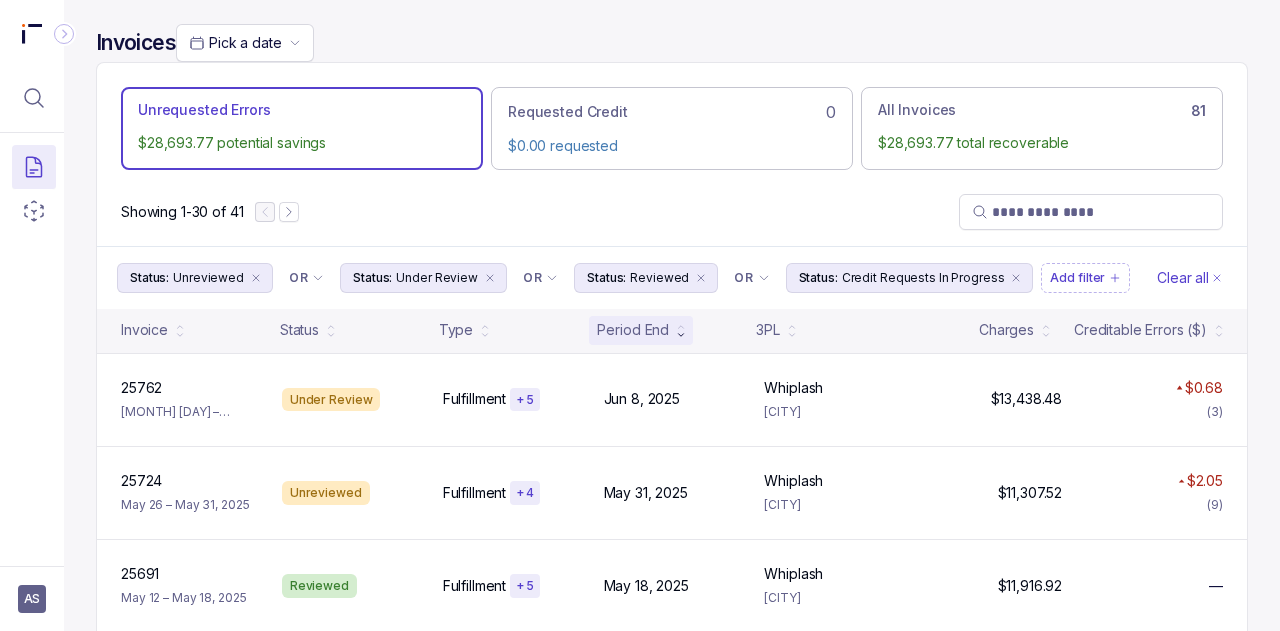 scroll, scrollTop: 1017, scrollLeft: 0, axis: vertical 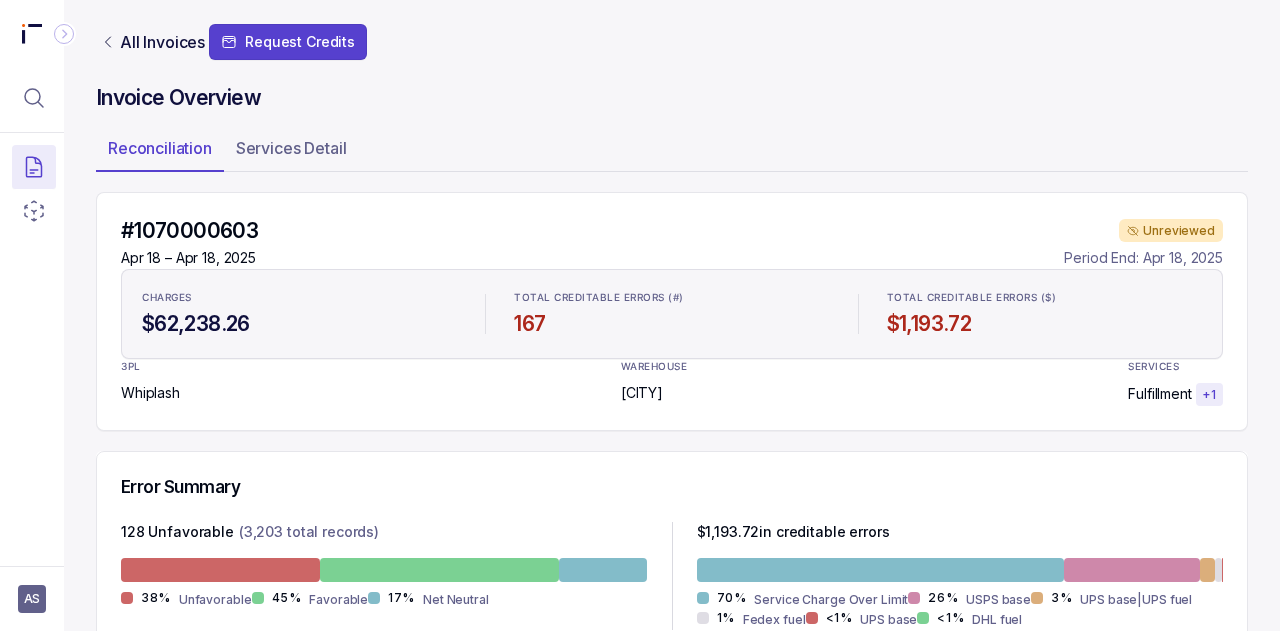 click on "00908715" at bounding box center (199, 1053) 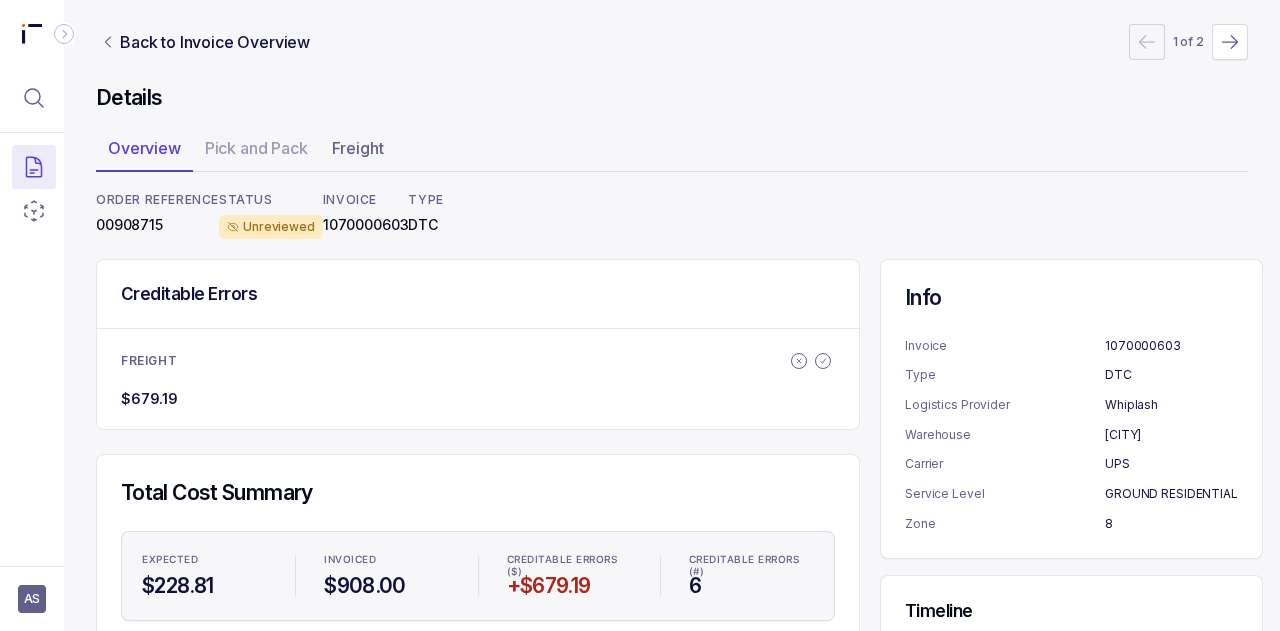 scroll, scrollTop: 279, scrollLeft: 0, axis: vertical 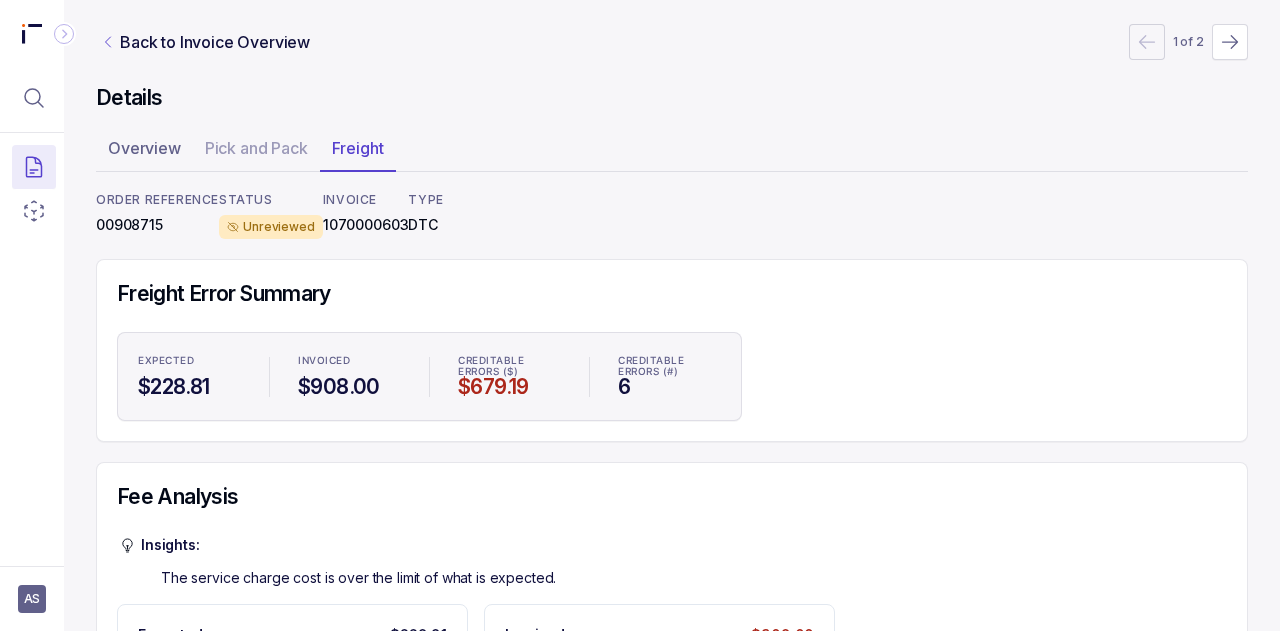 click at bounding box center [108, 42] 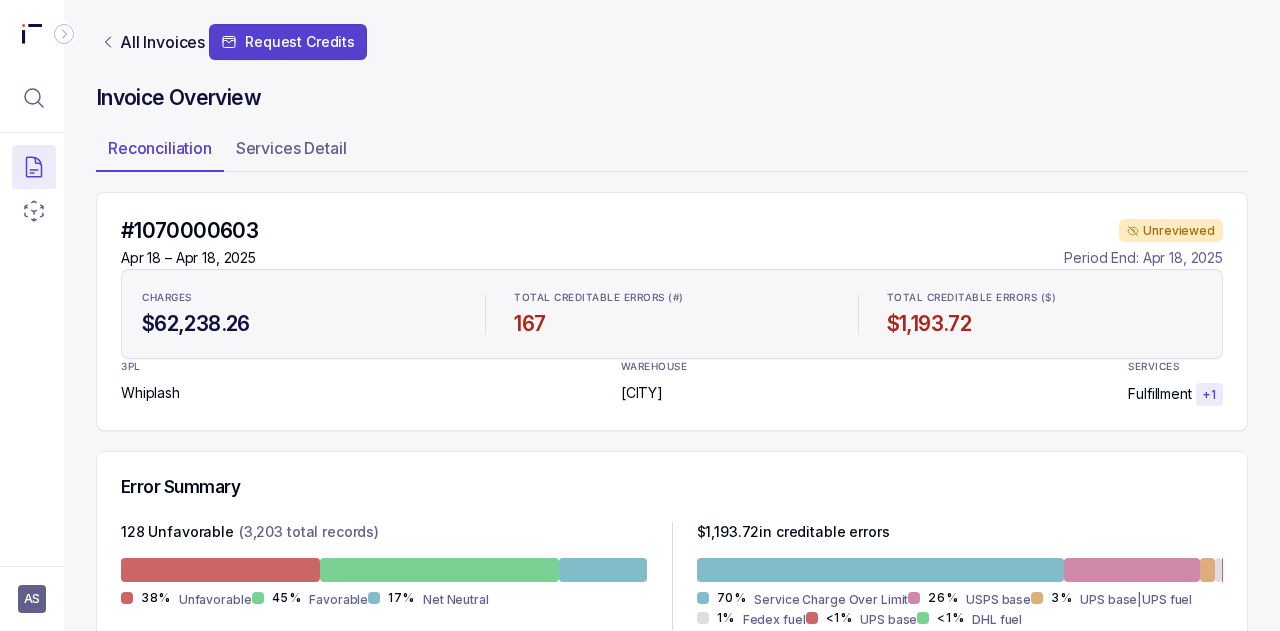 click at bounding box center [64, 34] 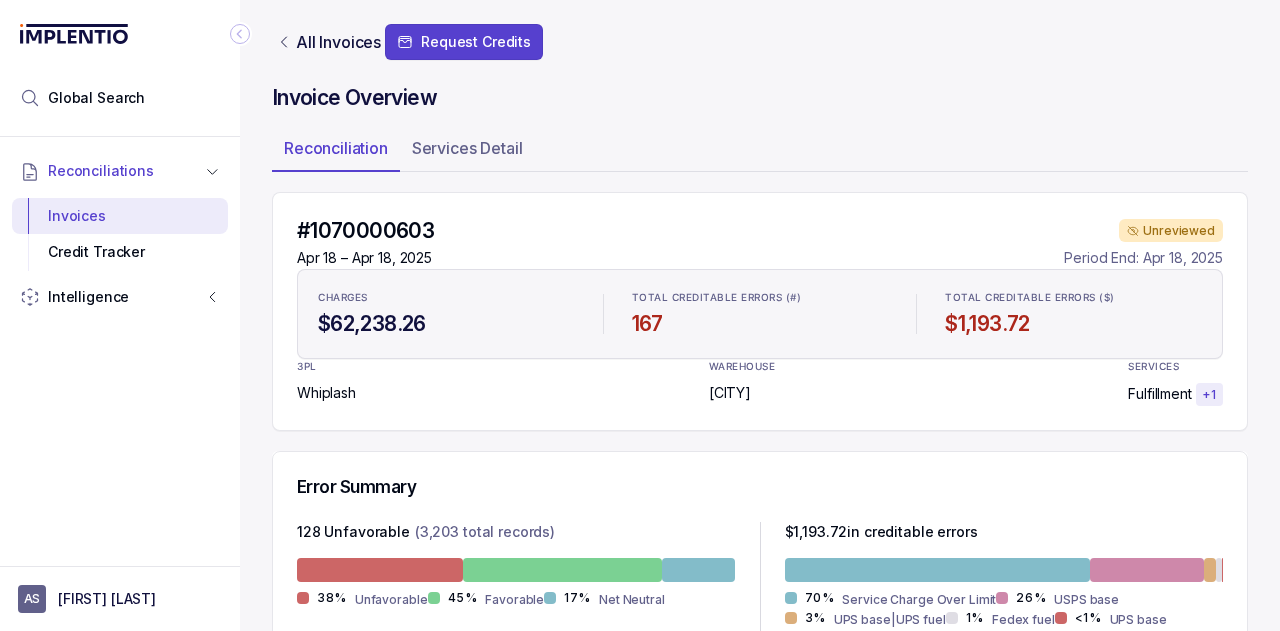 scroll, scrollTop: 0, scrollLeft: 0, axis: both 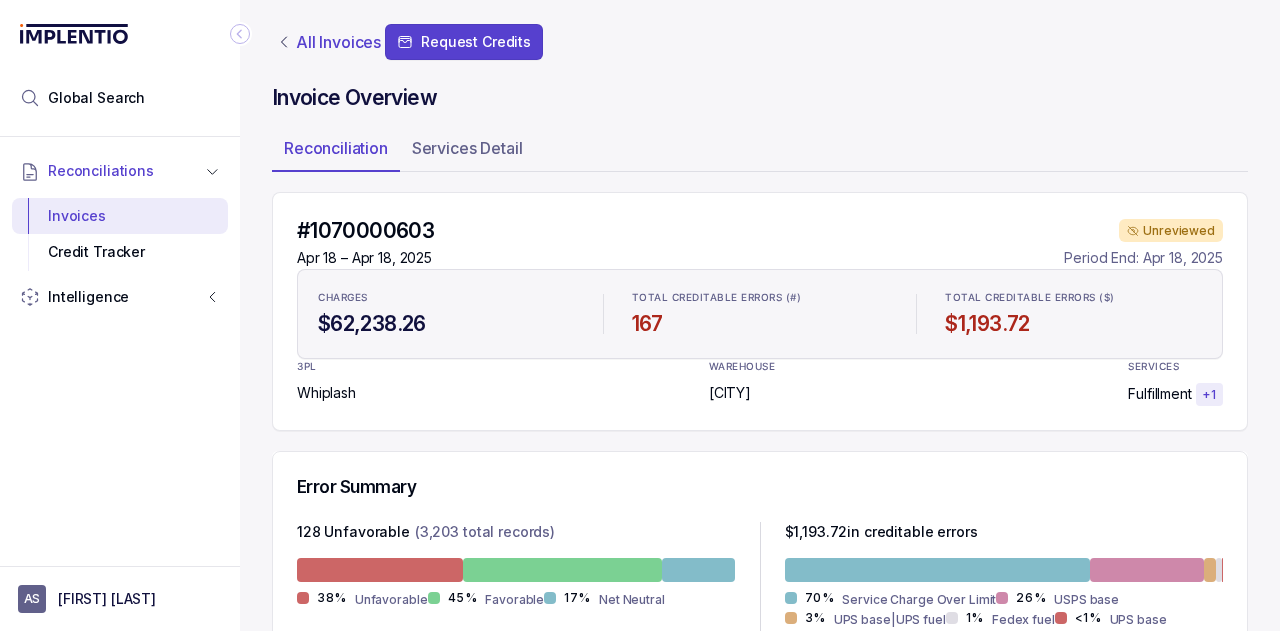 click on "All Invoices" at bounding box center (338, 42) 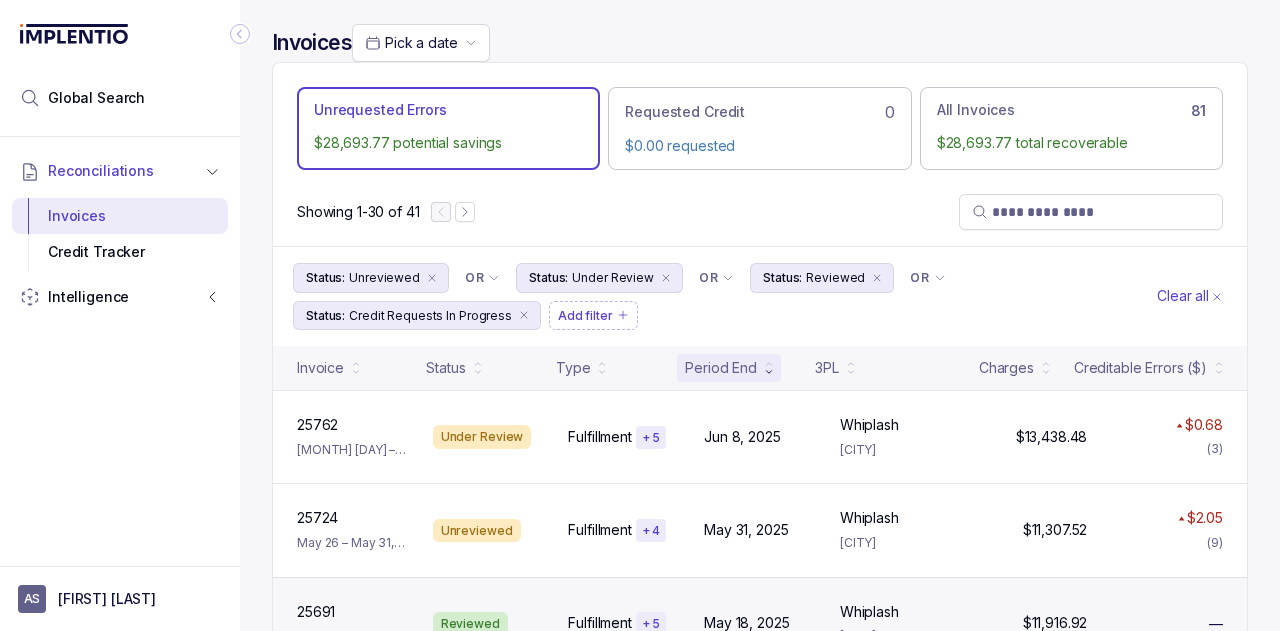 scroll, scrollTop: 208, scrollLeft: 102, axis: both 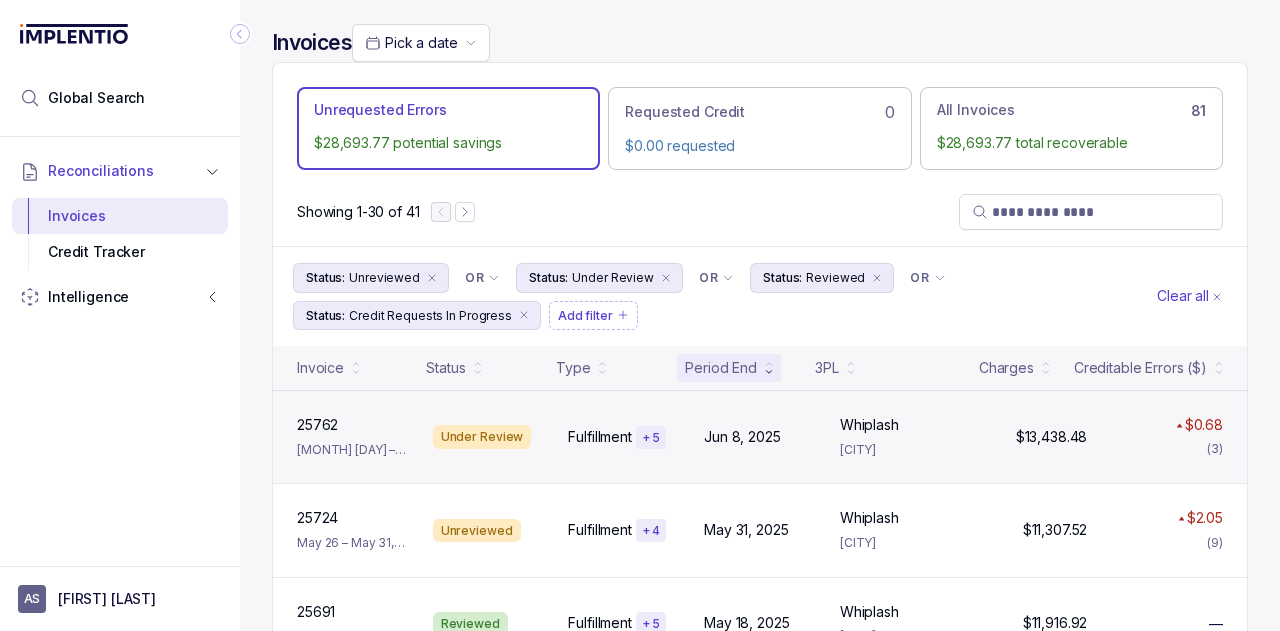 click on "Under Review" at bounding box center [489, 437] 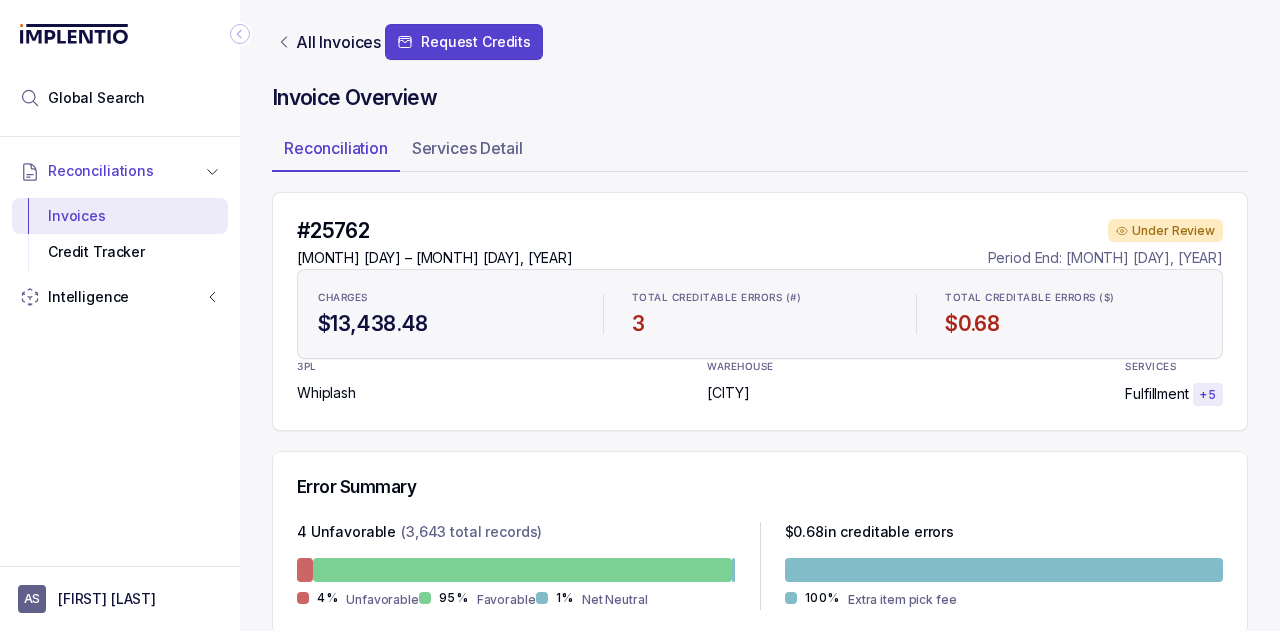 scroll, scrollTop: 0, scrollLeft: 2, axis: horizontal 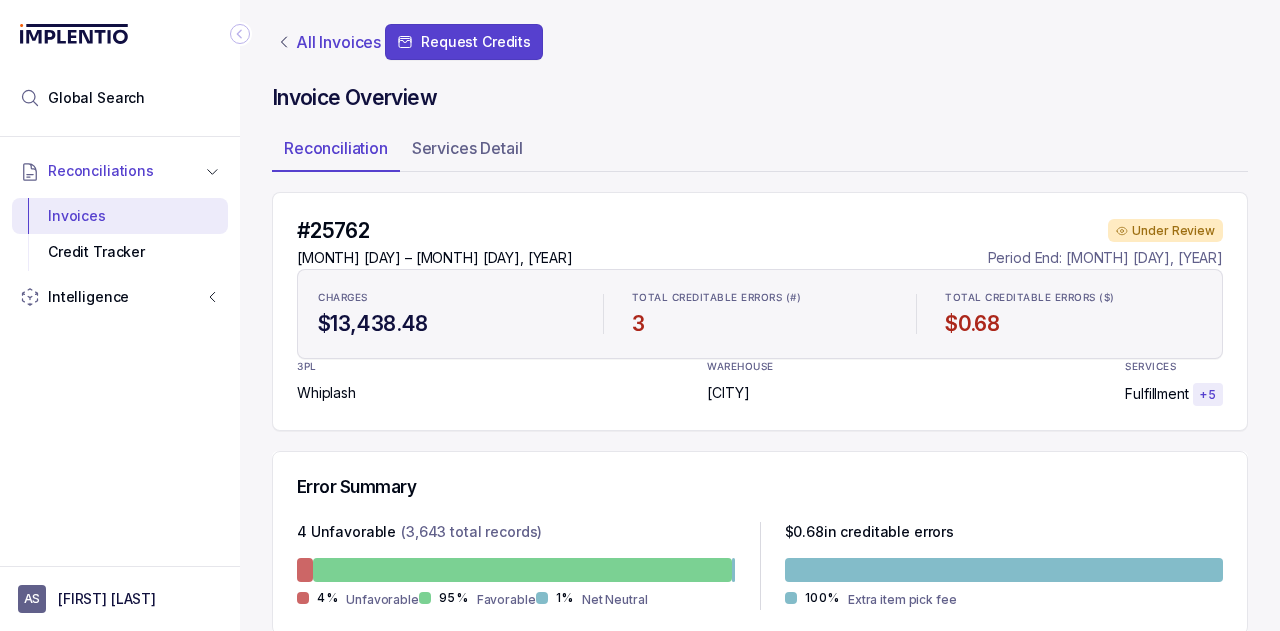 click on "All Invoices" at bounding box center [338, 42] 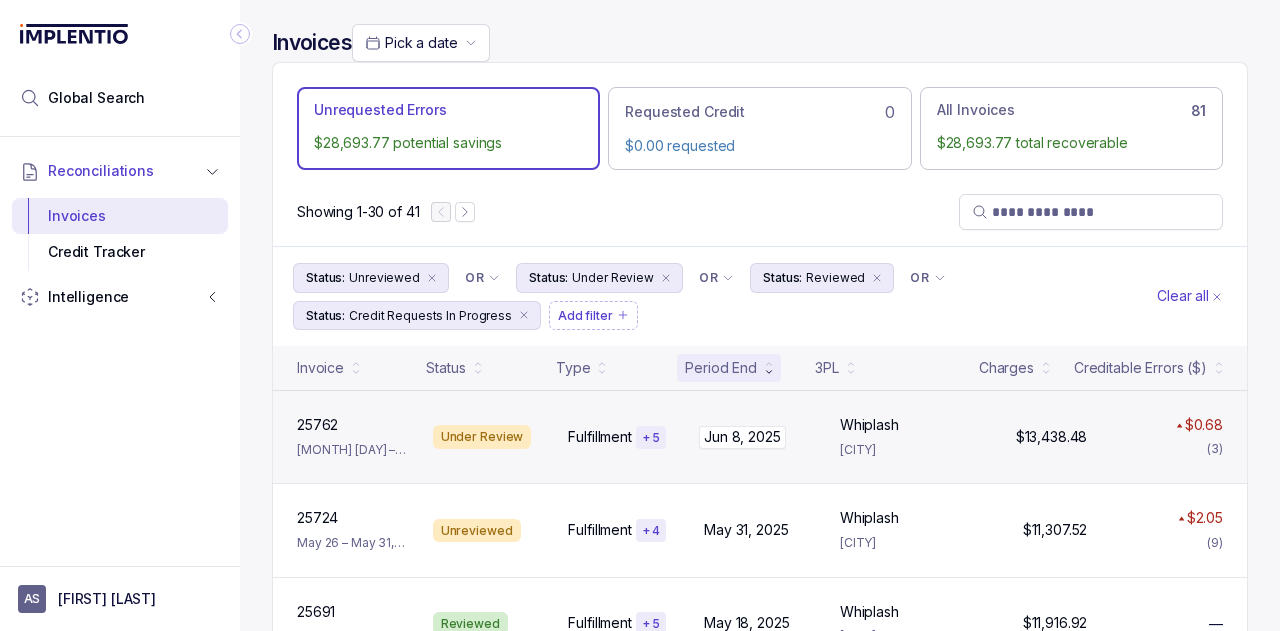 scroll, scrollTop: 113, scrollLeft: 0, axis: vertical 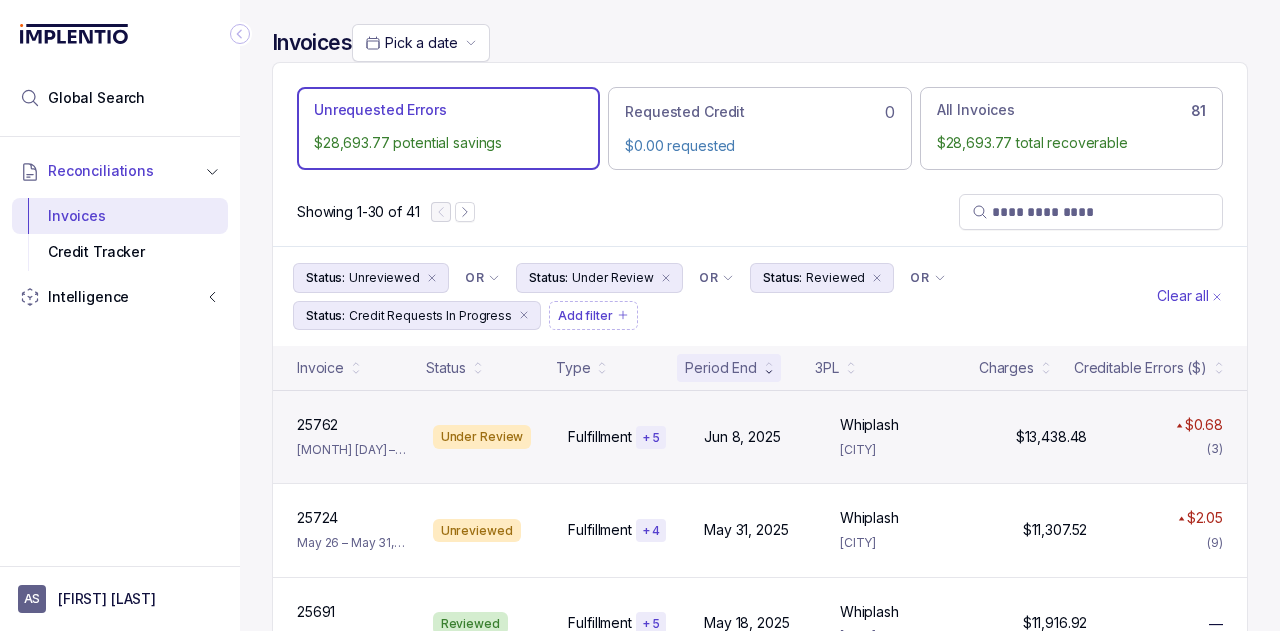 click on "25762 25762 Jun 1 – Jun 8, 2025" at bounding box center (353, 437) 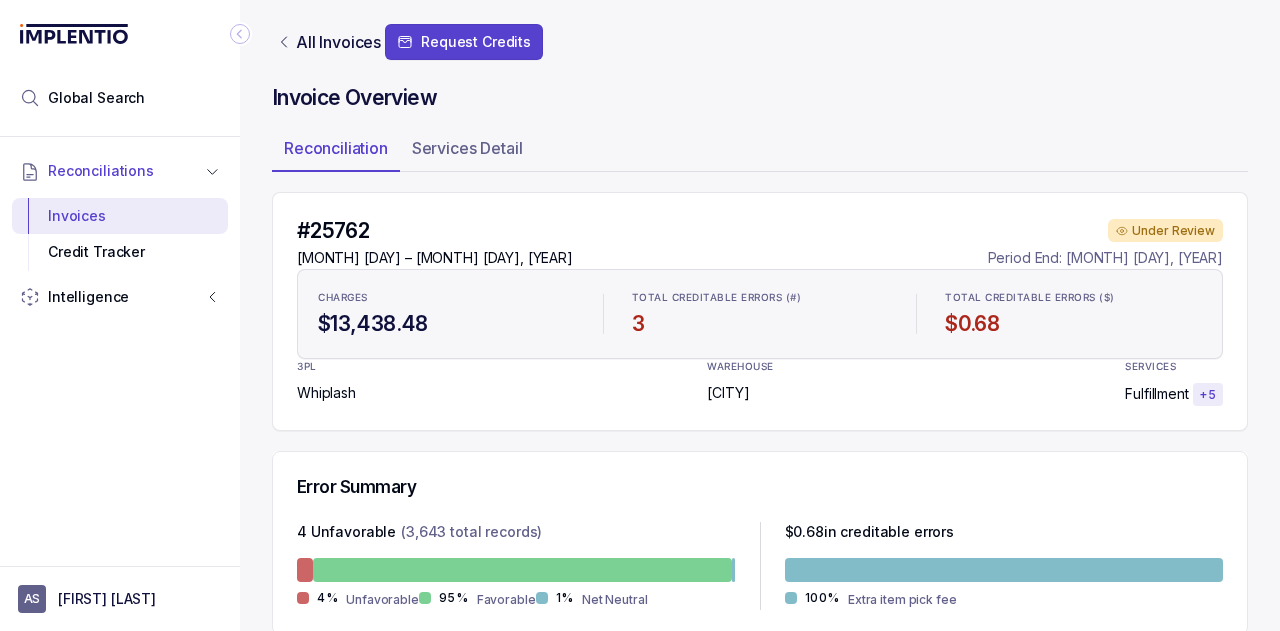 scroll, scrollTop: 597, scrollLeft: 27, axis: both 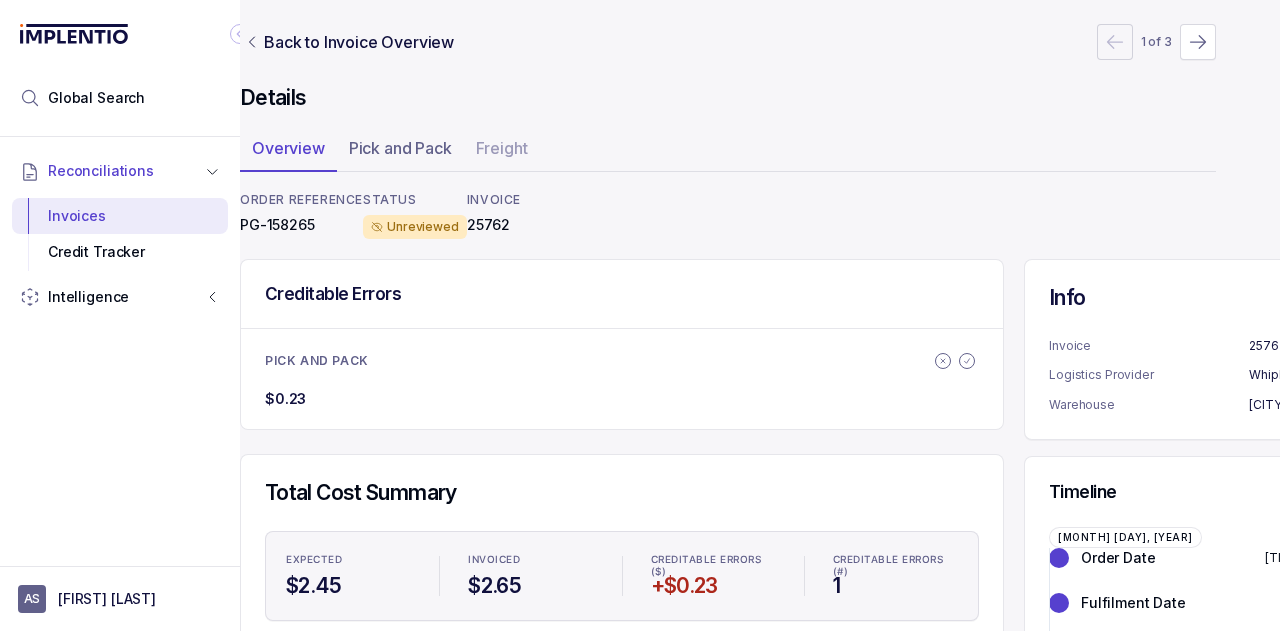 click on "Pick and Pack $2.45 $2.65 $0.23" at bounding box center [622, 708] 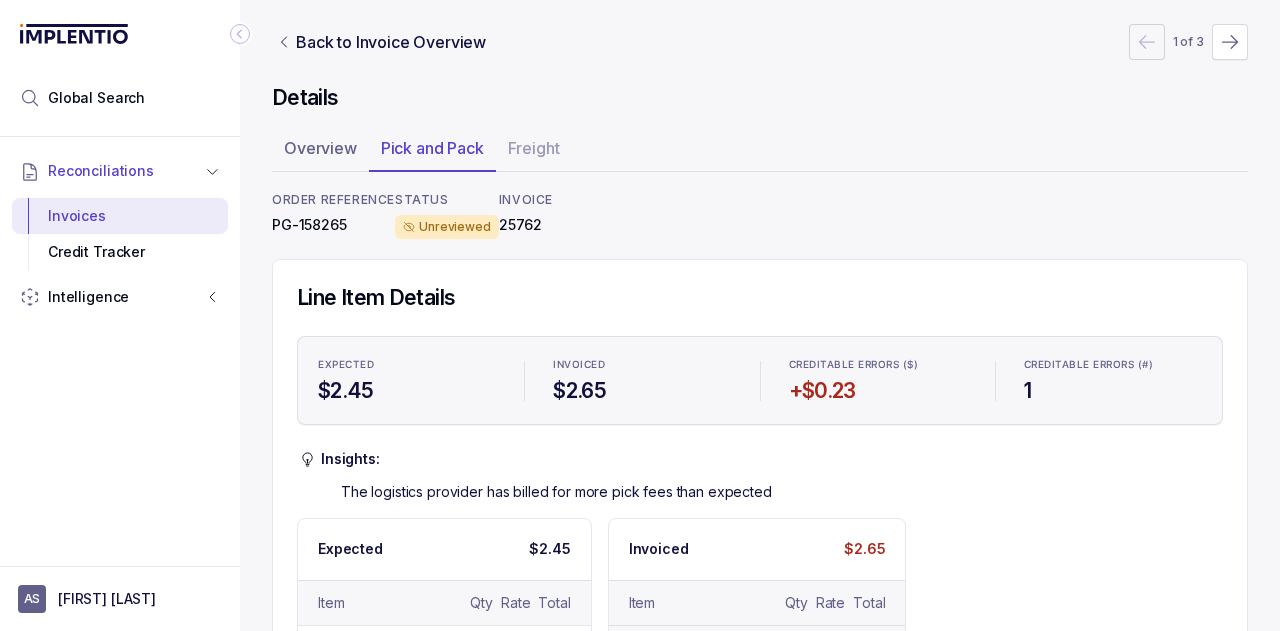 scroll, scrollTop: 0, scrollLeft: 0, axis: both 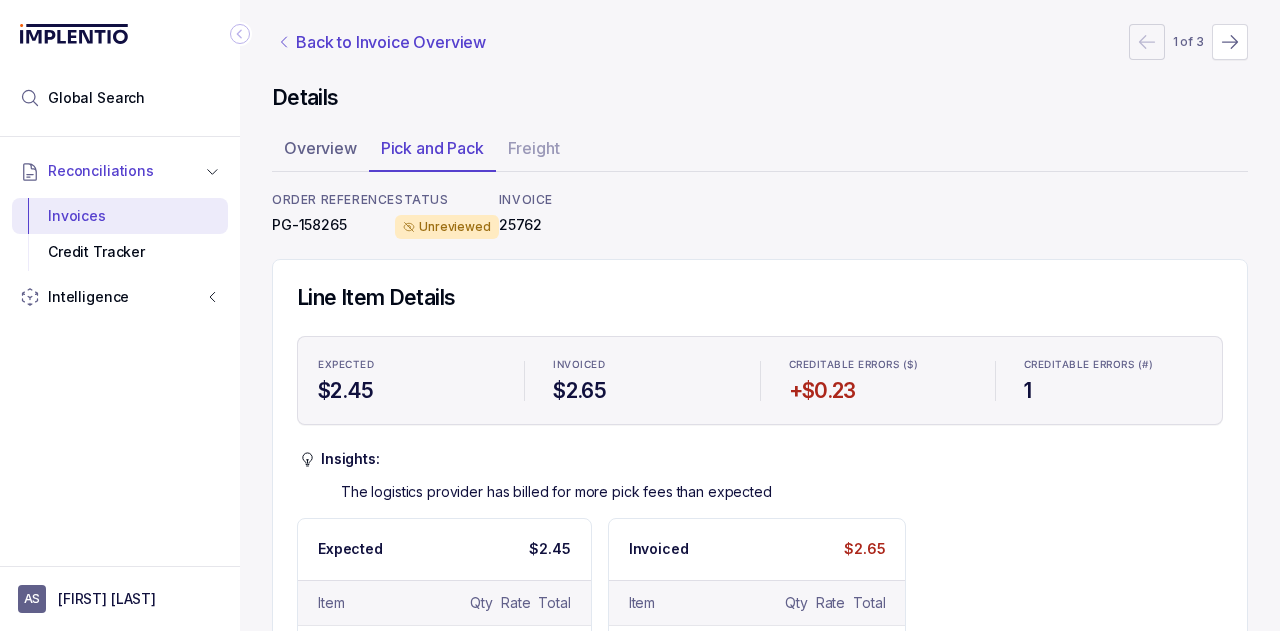 click on "Back to Invoice Overview" at bounding box center [391, 42] 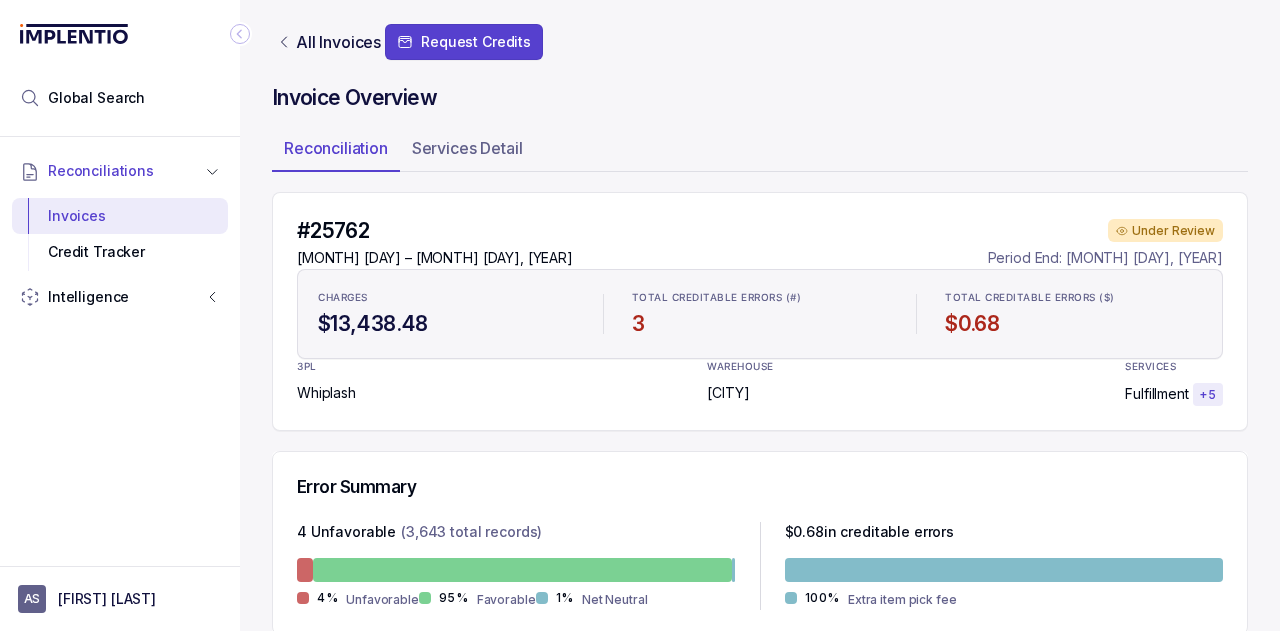 scroll, scrollTop: 597, scrollLeft: 24, axis: both 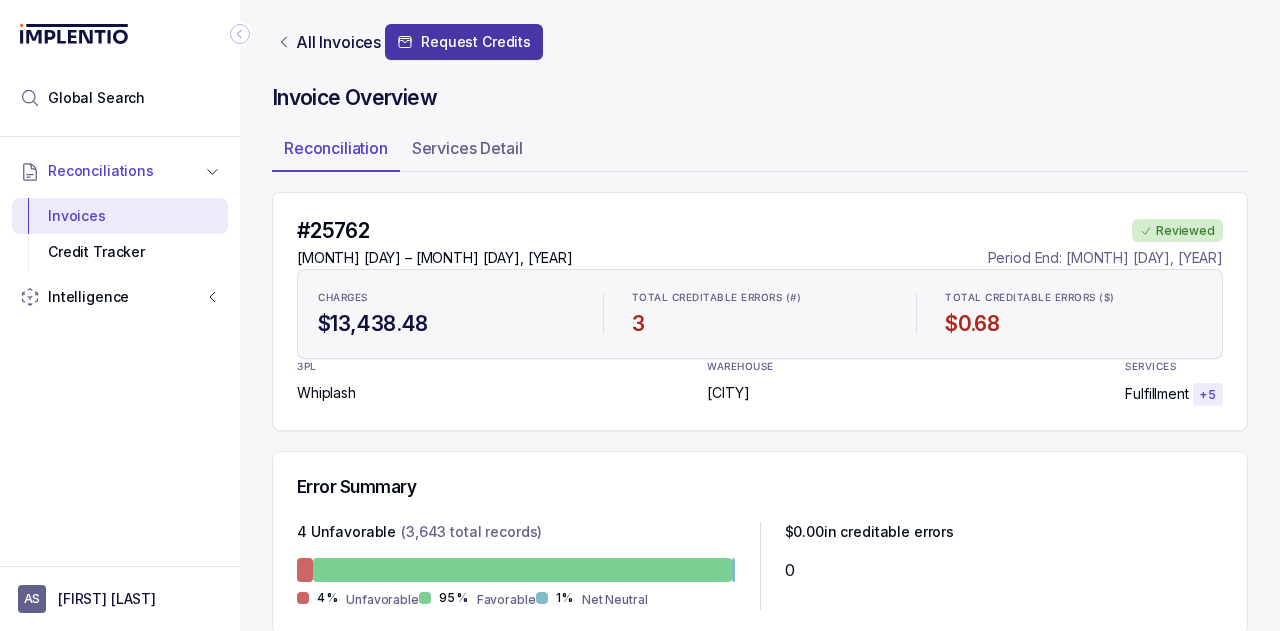 click on "Request Credits" at bounding box center (464, 42) 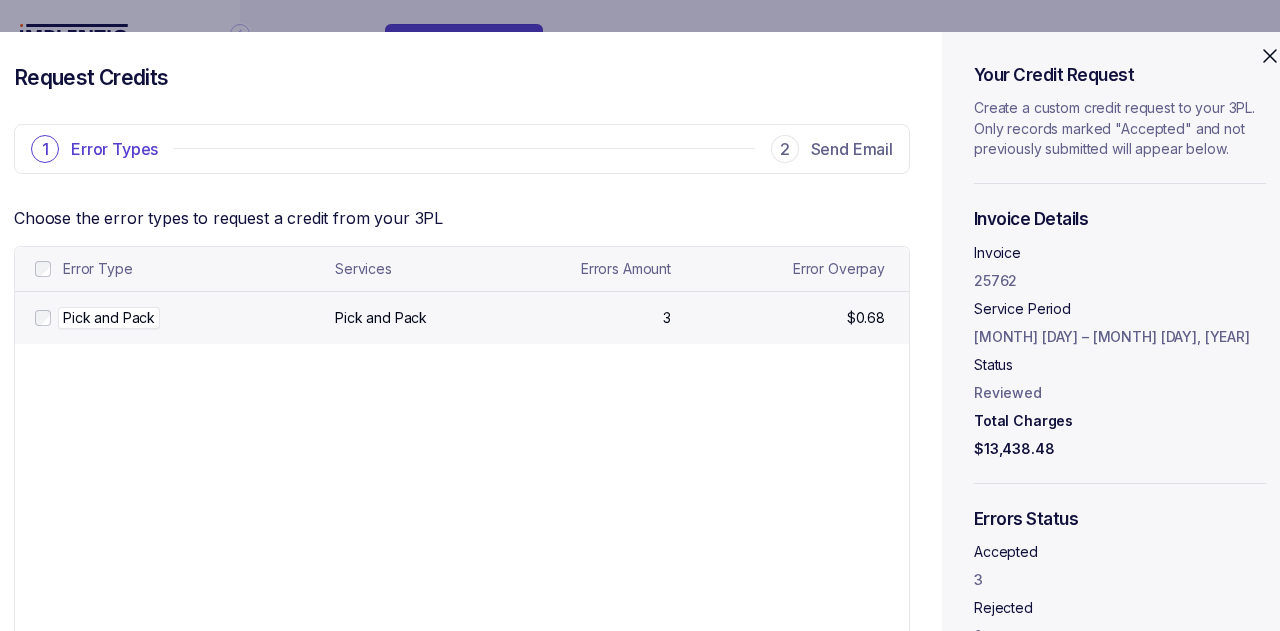 click on "Pick and Pack" at bounding box center [109, 318] 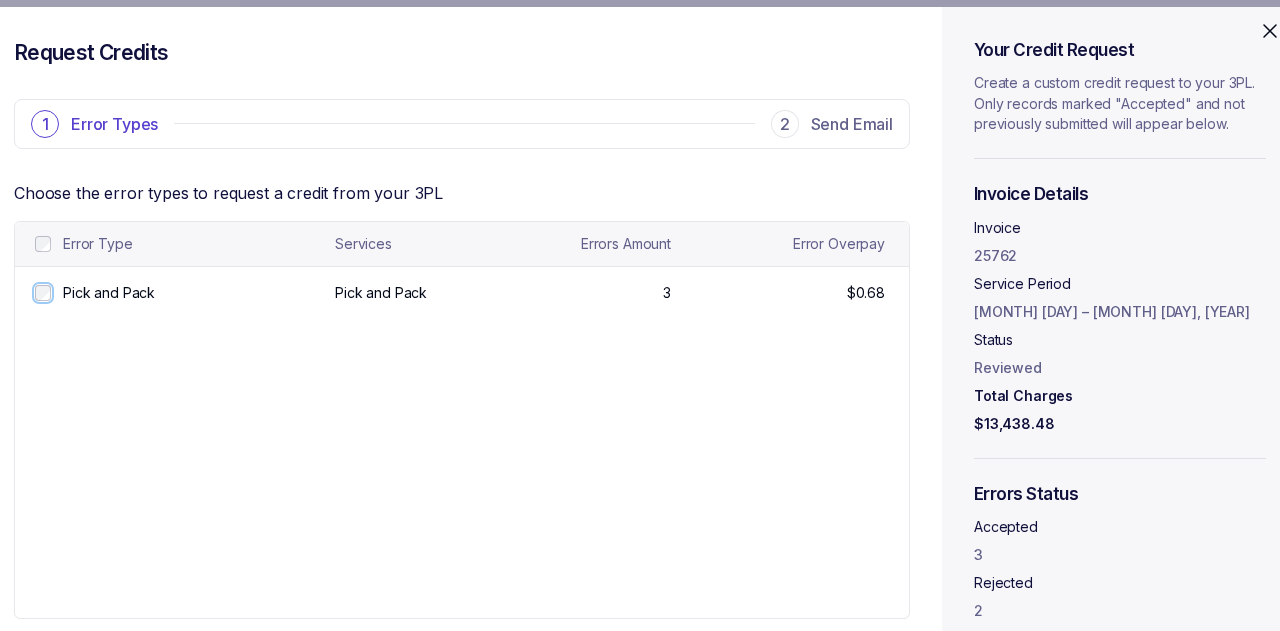 scroll, scrollTop: 160, scrollLeft: 0, axis: vertical 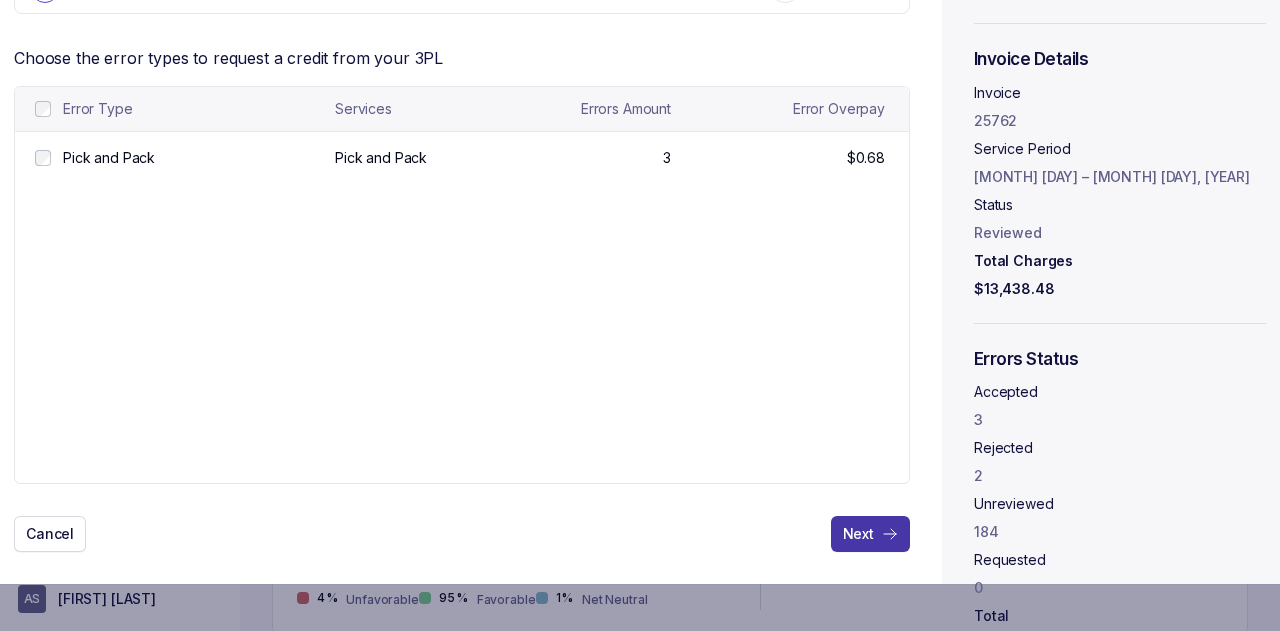 click on "Next" at bounding box center [870, 534] 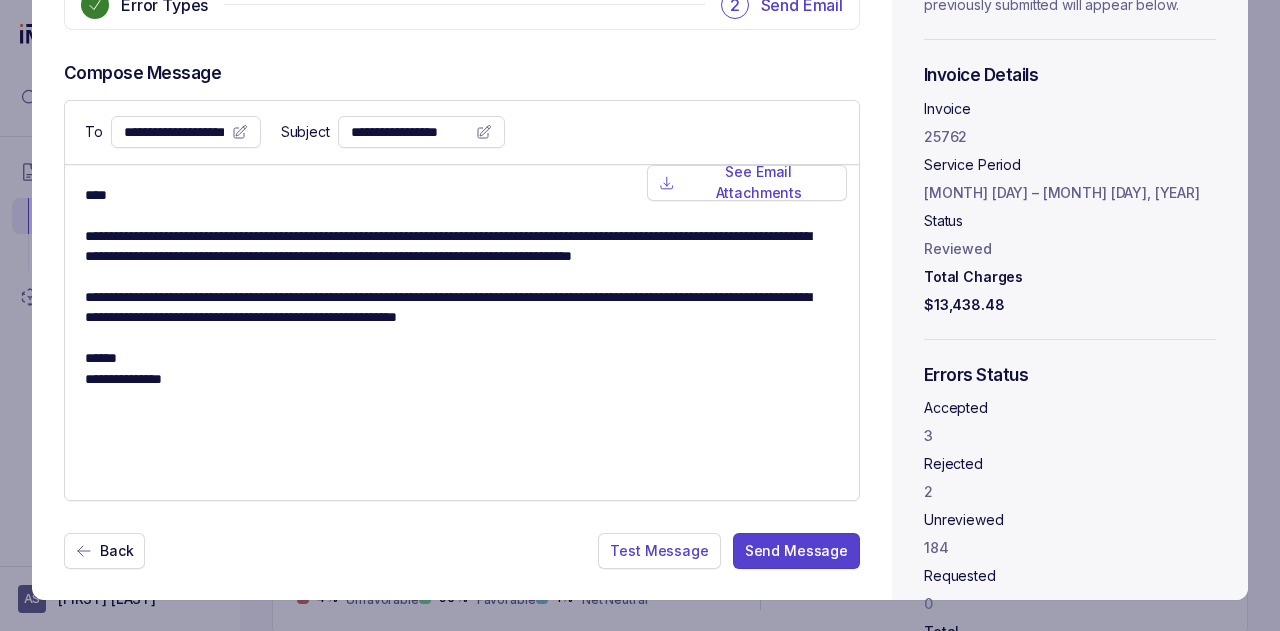 scroll, scrollTop: 142, scrollLeft: 0, axis: vertical 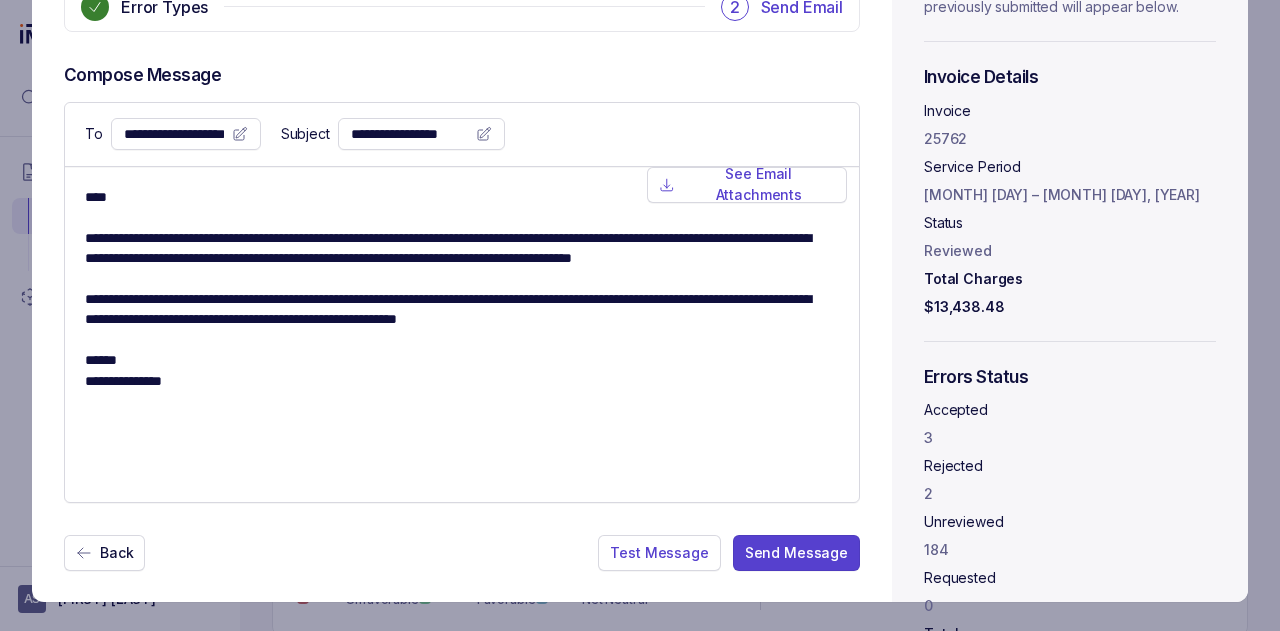 click at bounding box center [240, 134] 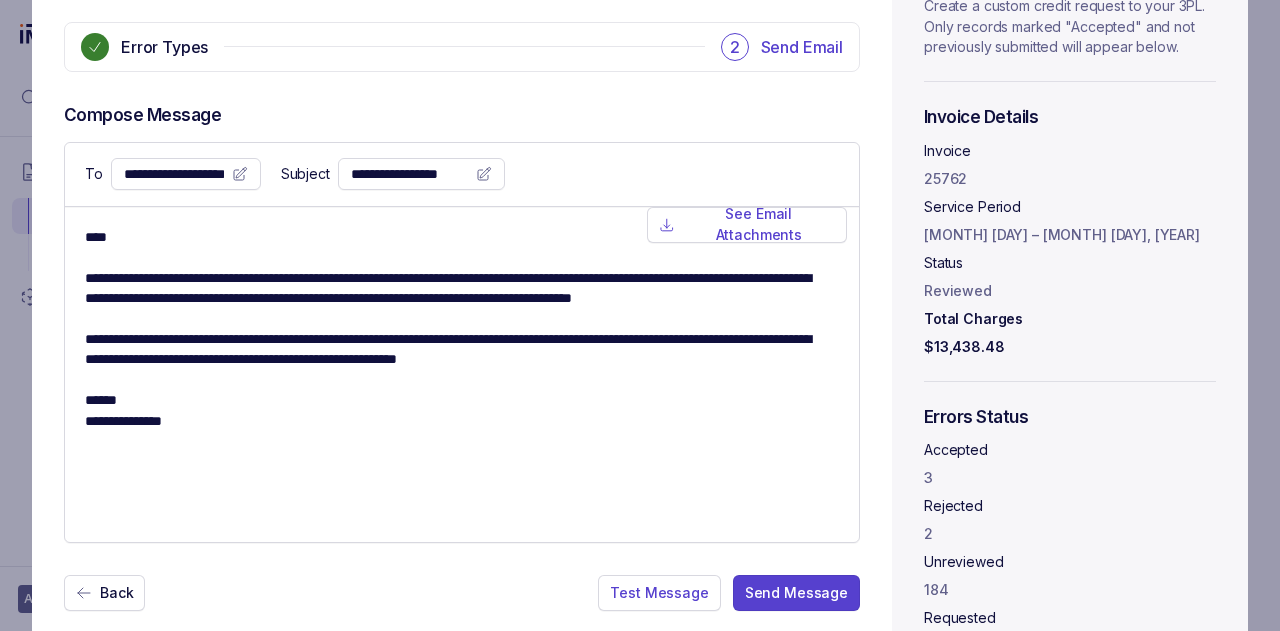 scroll, scrollTop: 108, scrollLeft: 0, axis: vertical 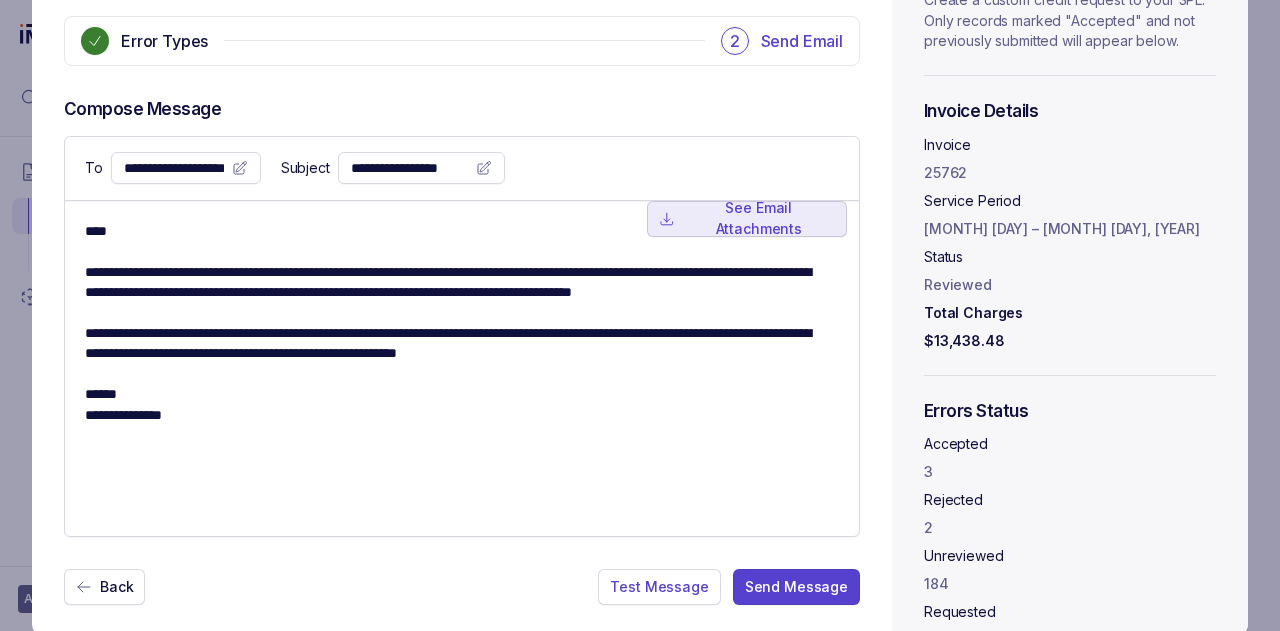 click on "See Email Attachments" at bounding box center (747, 219) 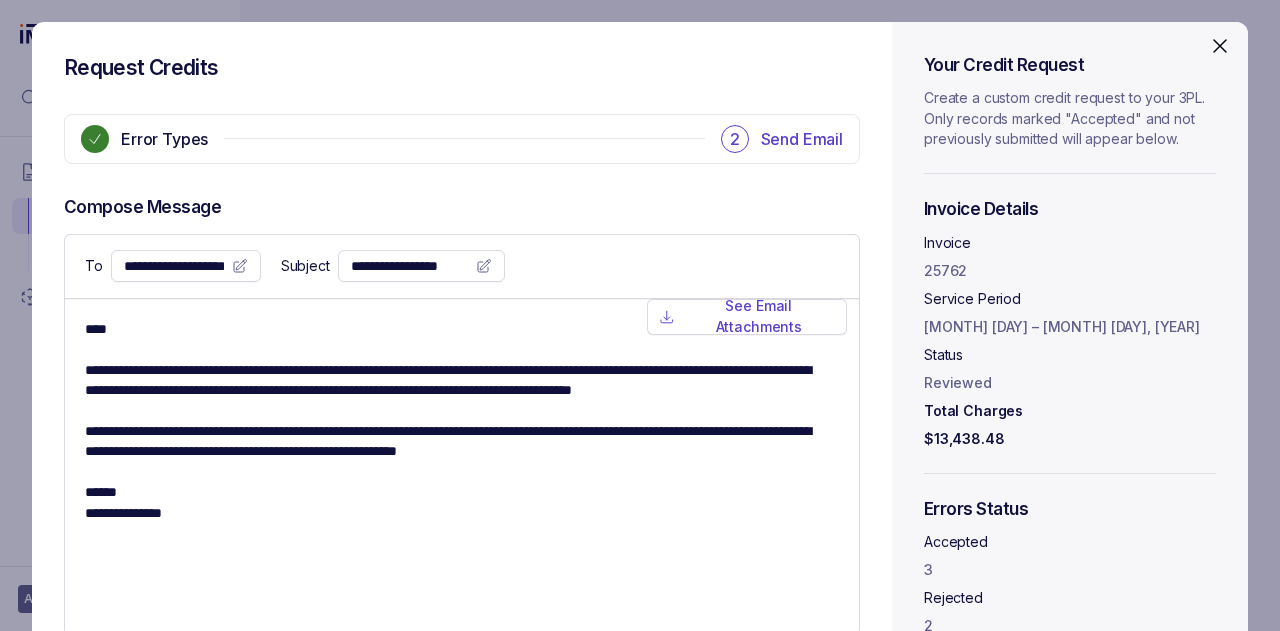 scroll, scrollTop: 0, scrollLeft: 0, axis: both 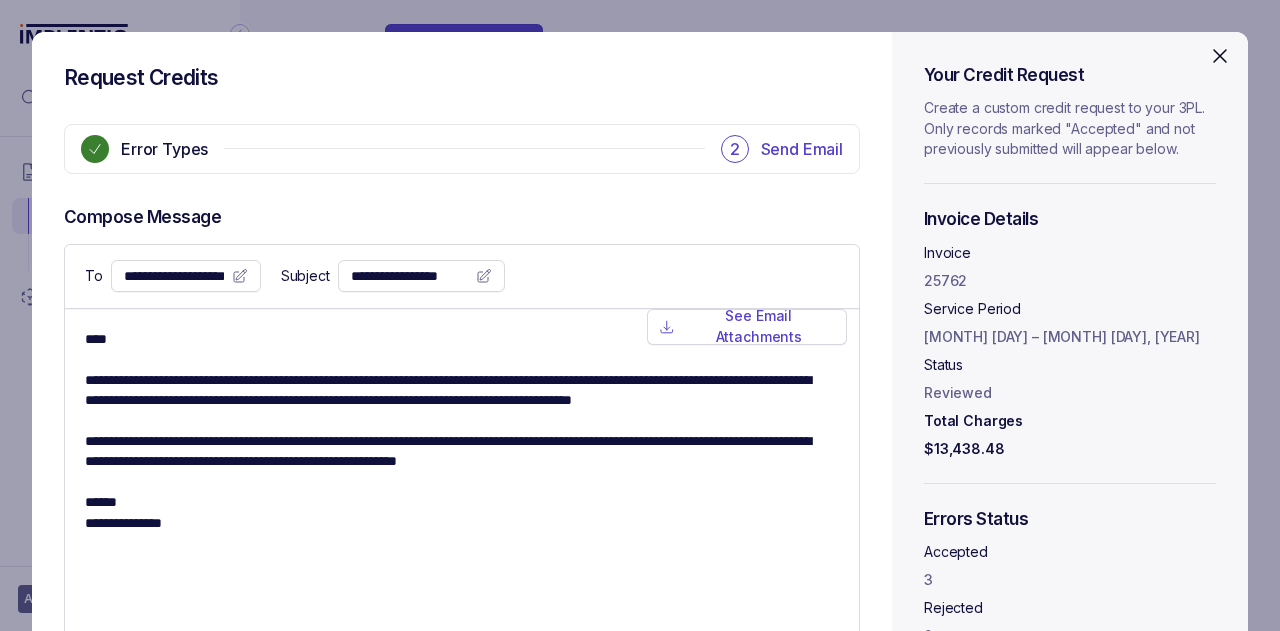 click at bounding box center (1220, 56) 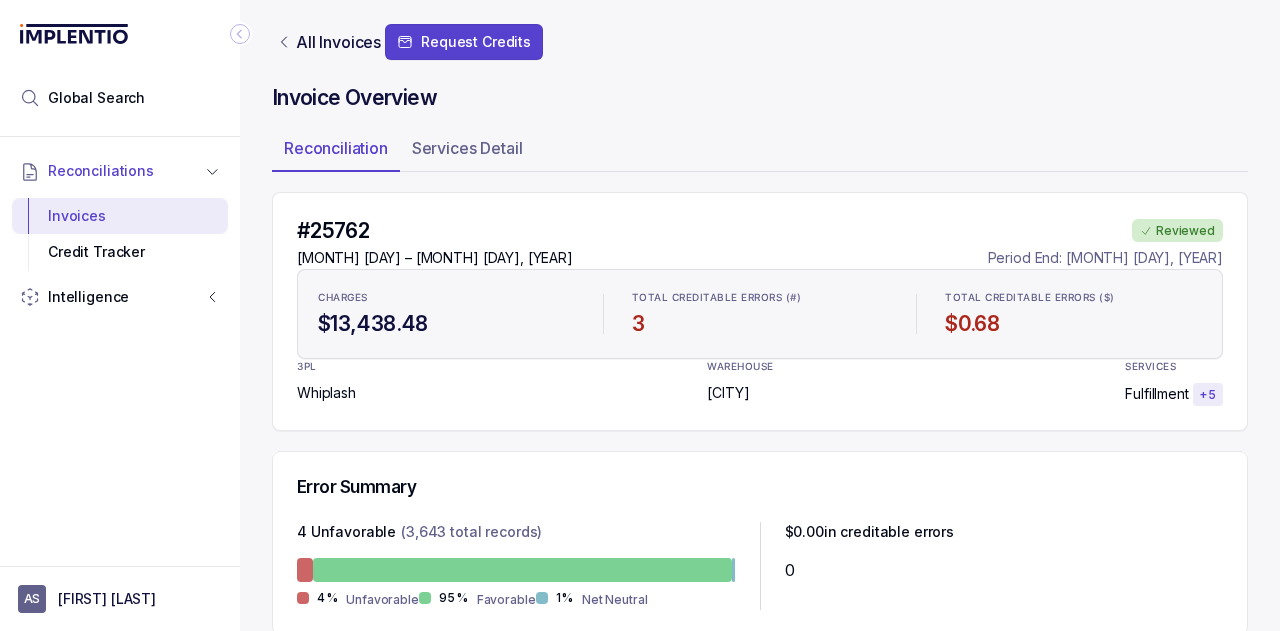 scroll, scrollTop: 0, scrollLeft: 0, axis: both 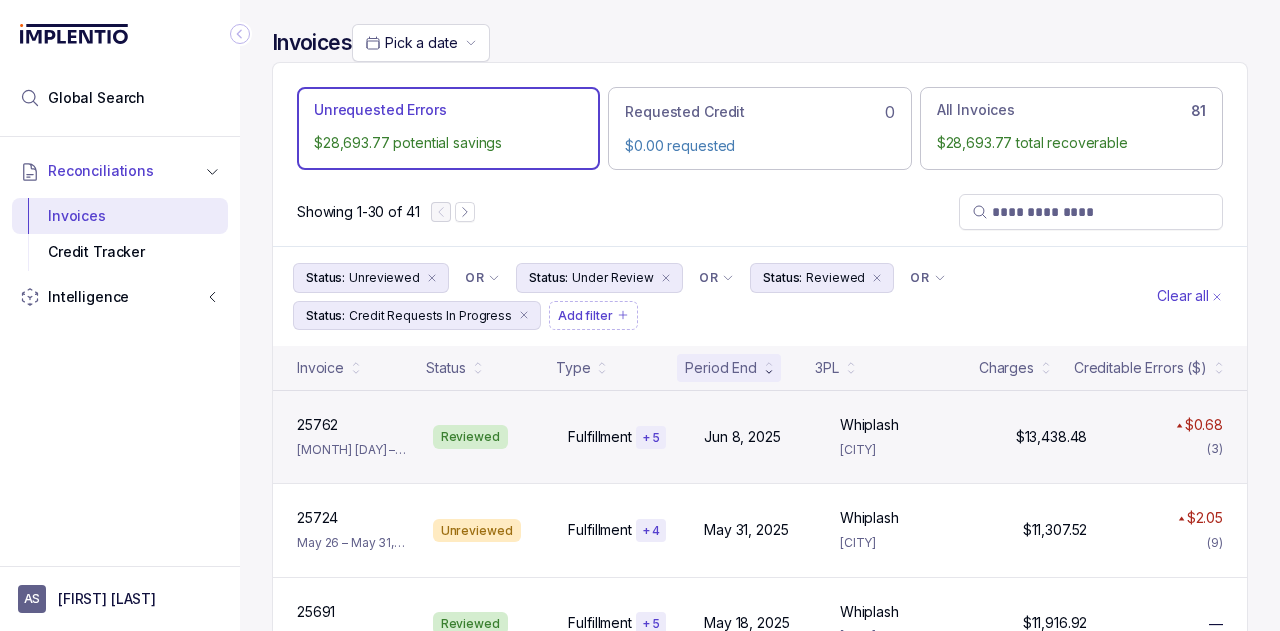 click on "+ 5" at bounding box center [651, 438] 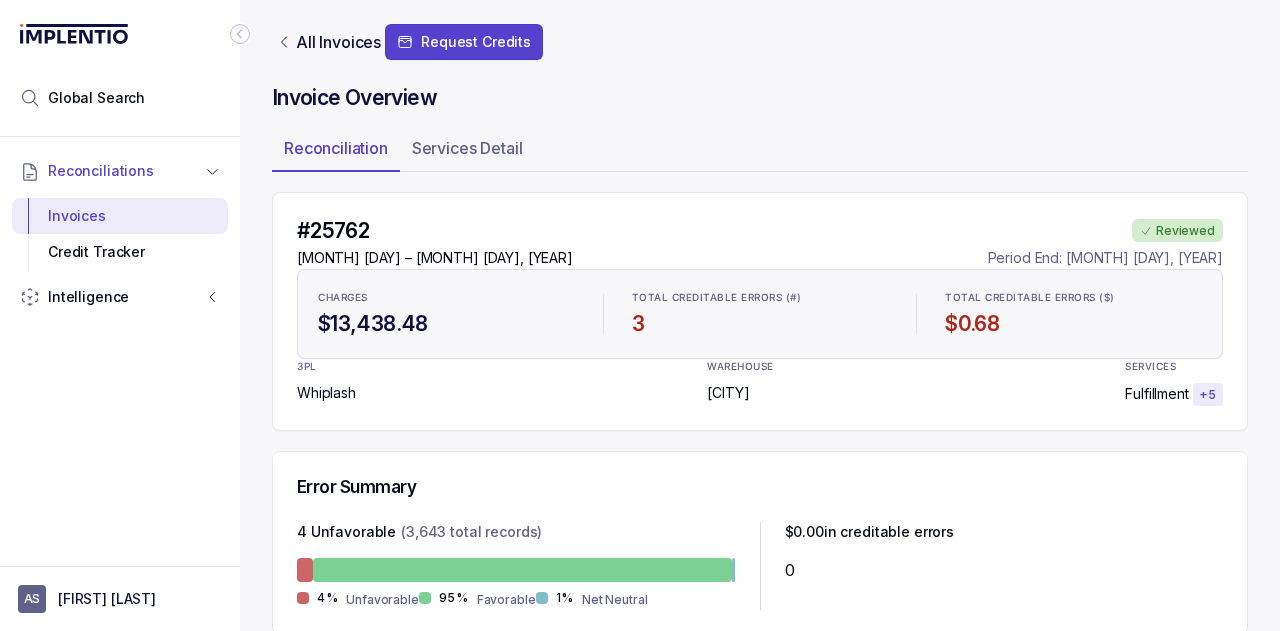 scroll, scrollTop: 0, scrollLeft: 0, axis: both 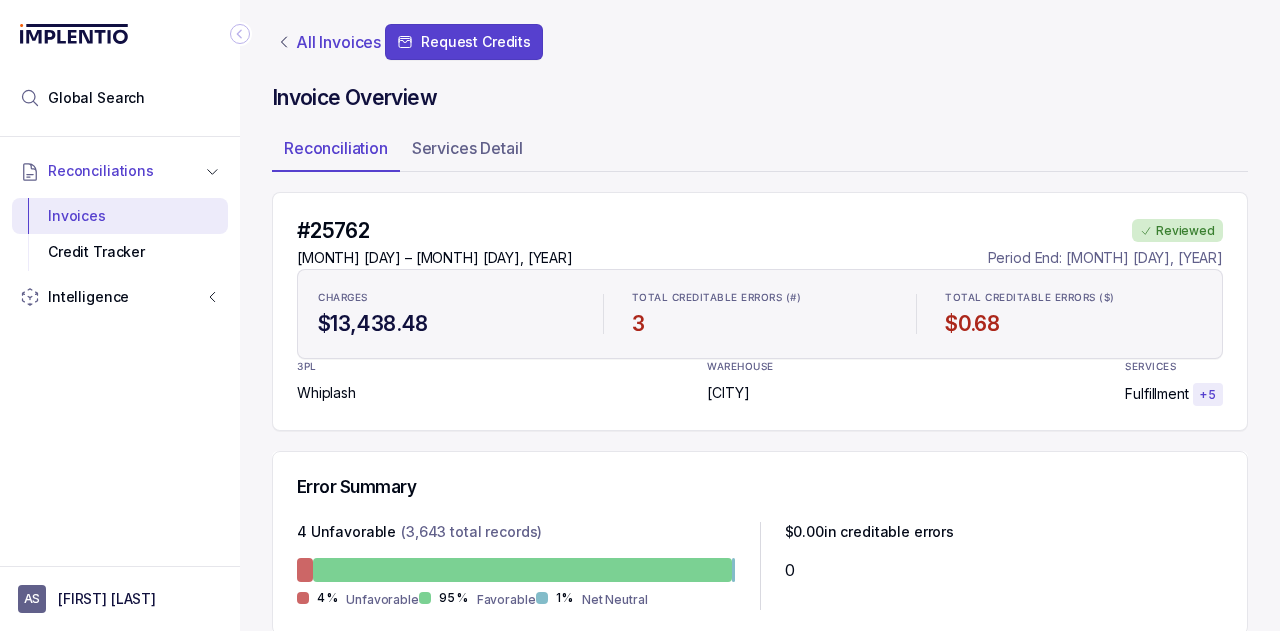 click on "All Invoices" at bounding box center (338, 42) 